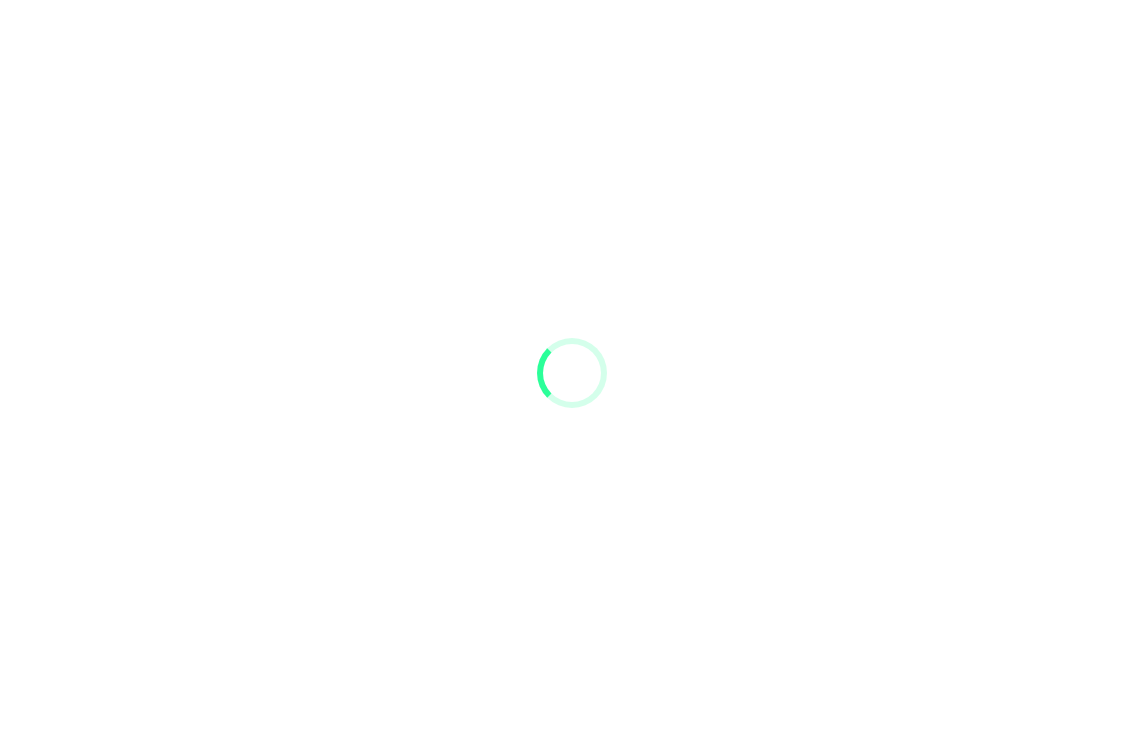 scroll, scrollTop: 0, scrollLeft: 0, axis: both 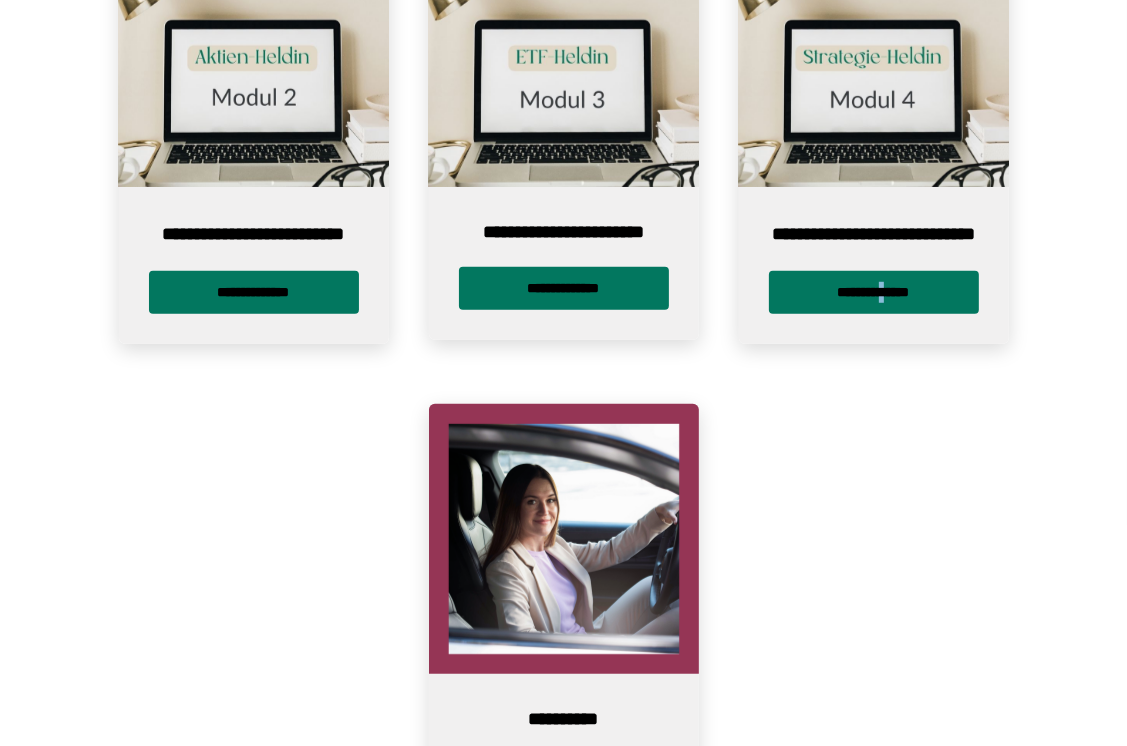 click on "**********" at bounding box center (874, 292) 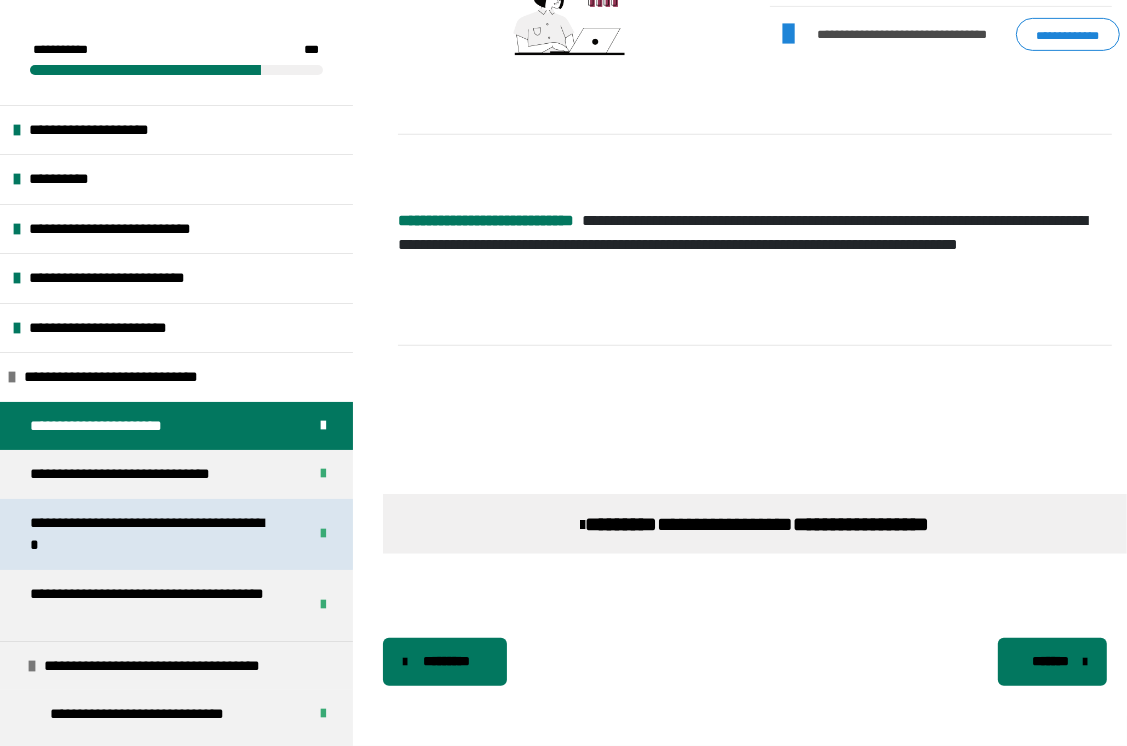 scroll, scrollTop: 631, scrollLeft: 0, axis: vertical 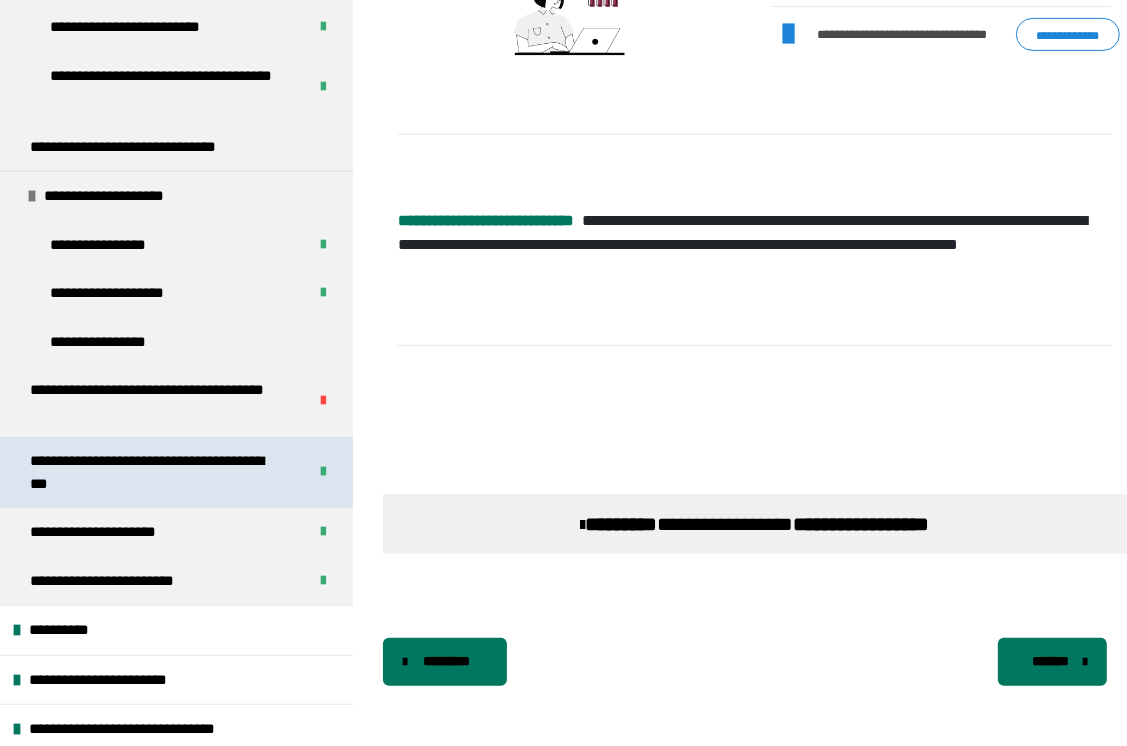 click on "**********" at bounding box center [153, 472] 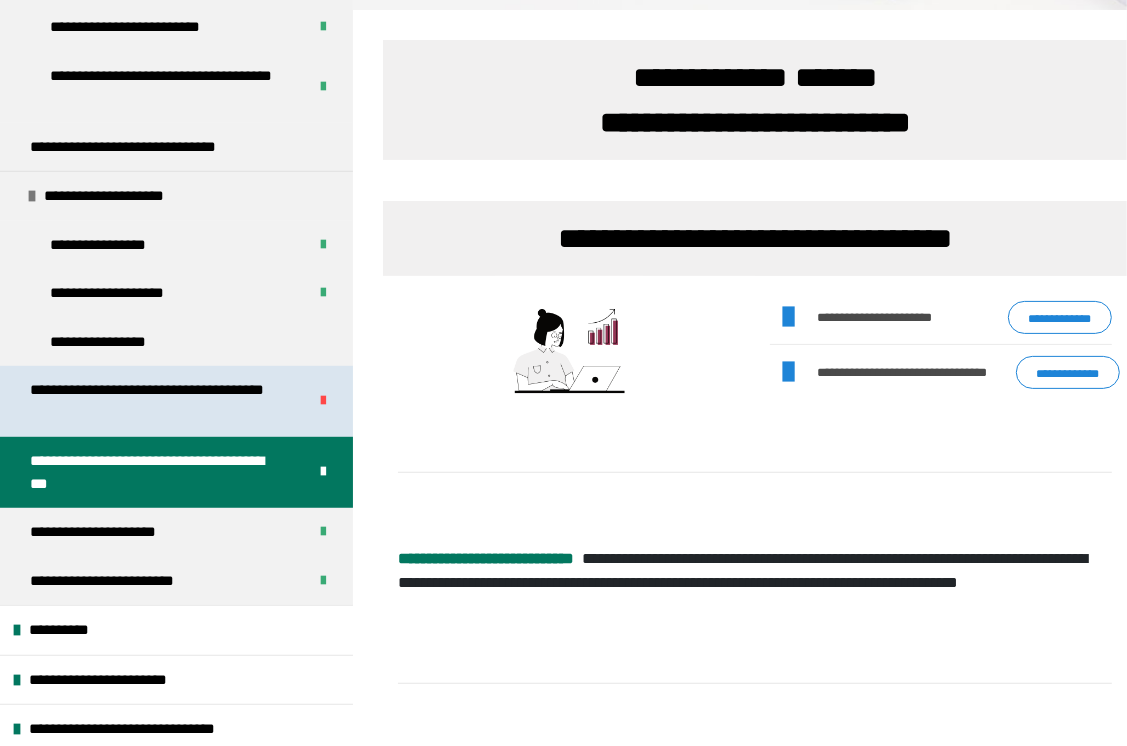 click on "**********" at bounding box center (153, 401) 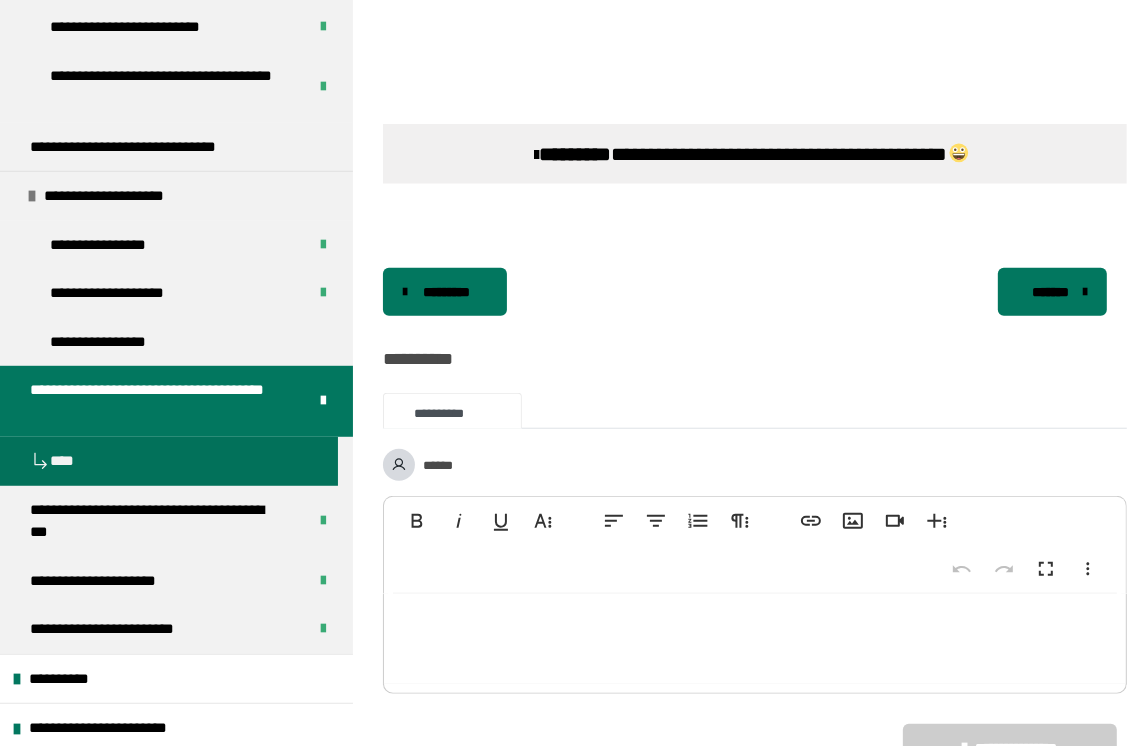scroll, scrollTop: 1307, scrollLeft: 0, axis: vertical 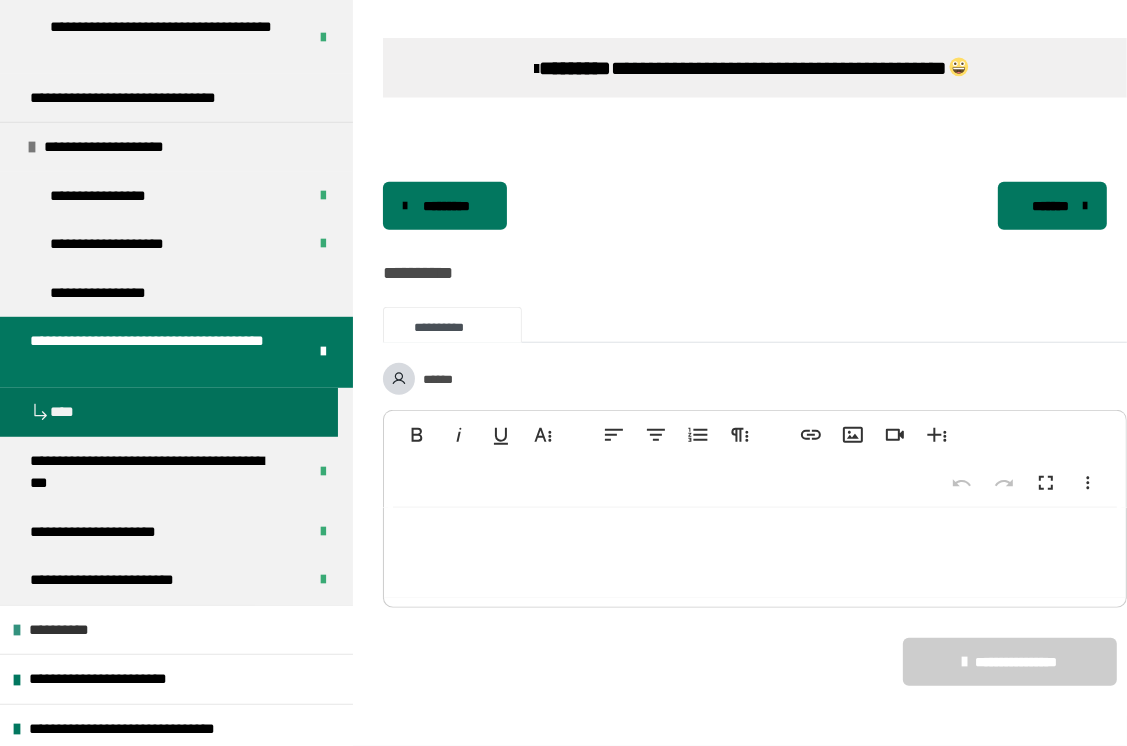 click on "**********" at bounding box center [66, 630] 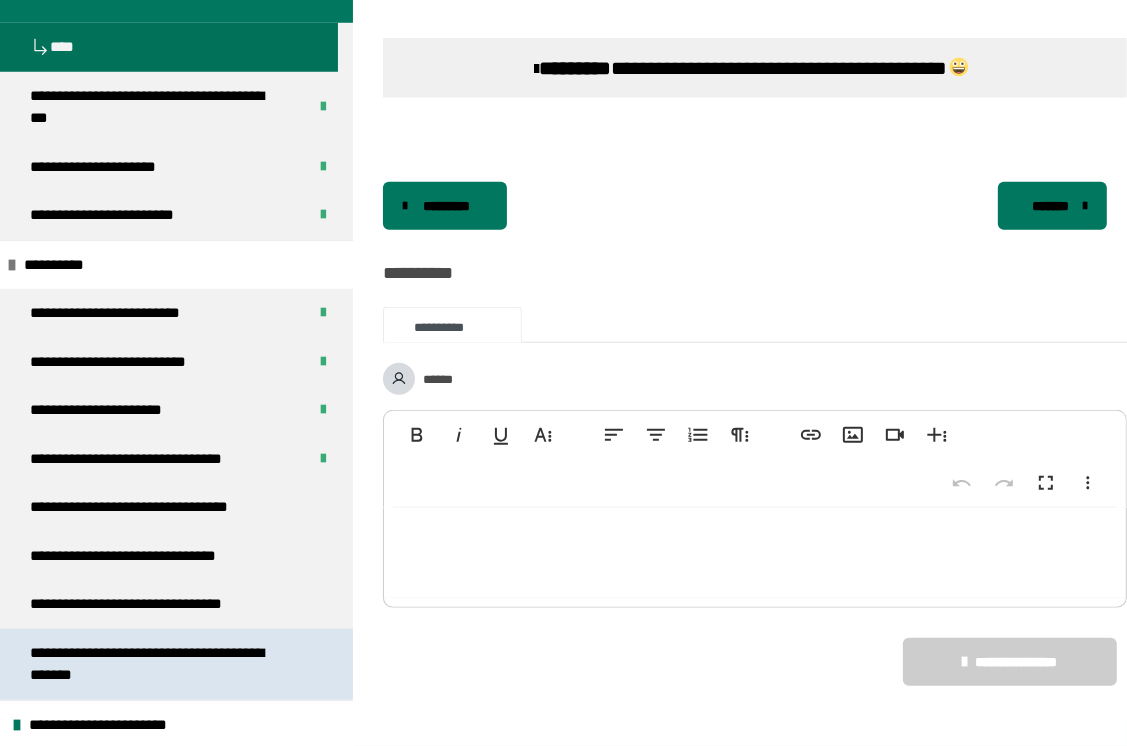 scroll, scrollTop: 1314, scrollLeft: 0, axis: vertical 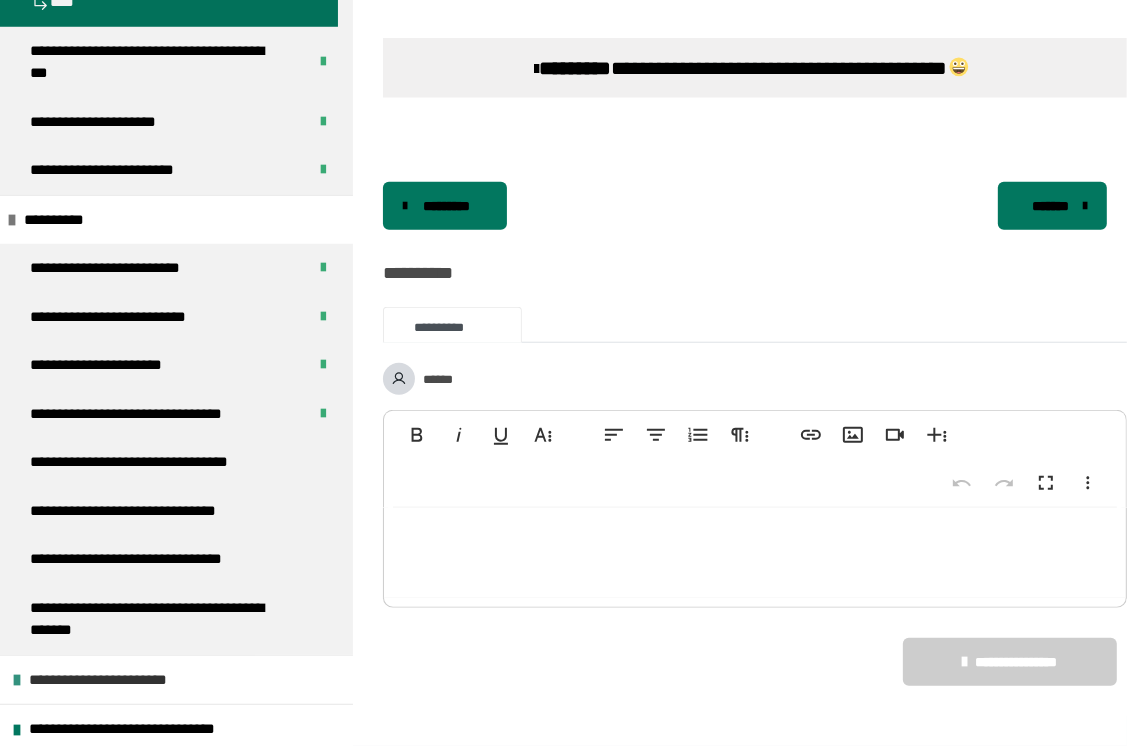 click on "**********" at bounding box center [111, 680] 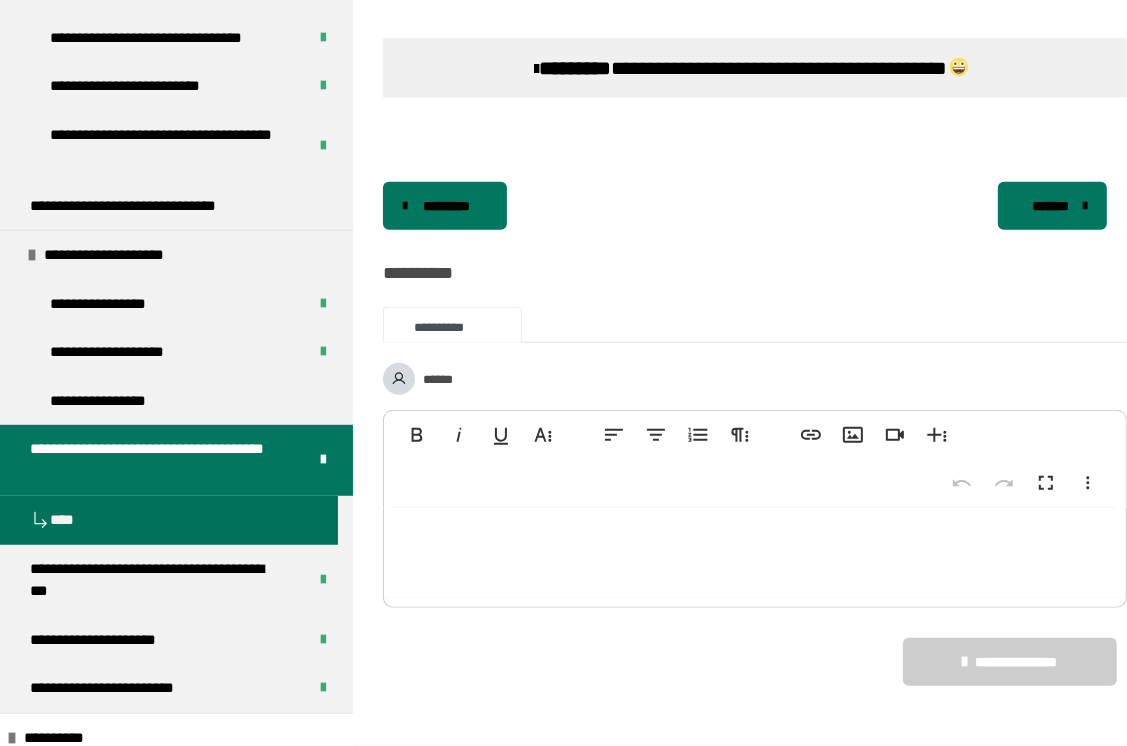 scroll, scrollTop: 805, scrollLeft: 0, axis: vertical 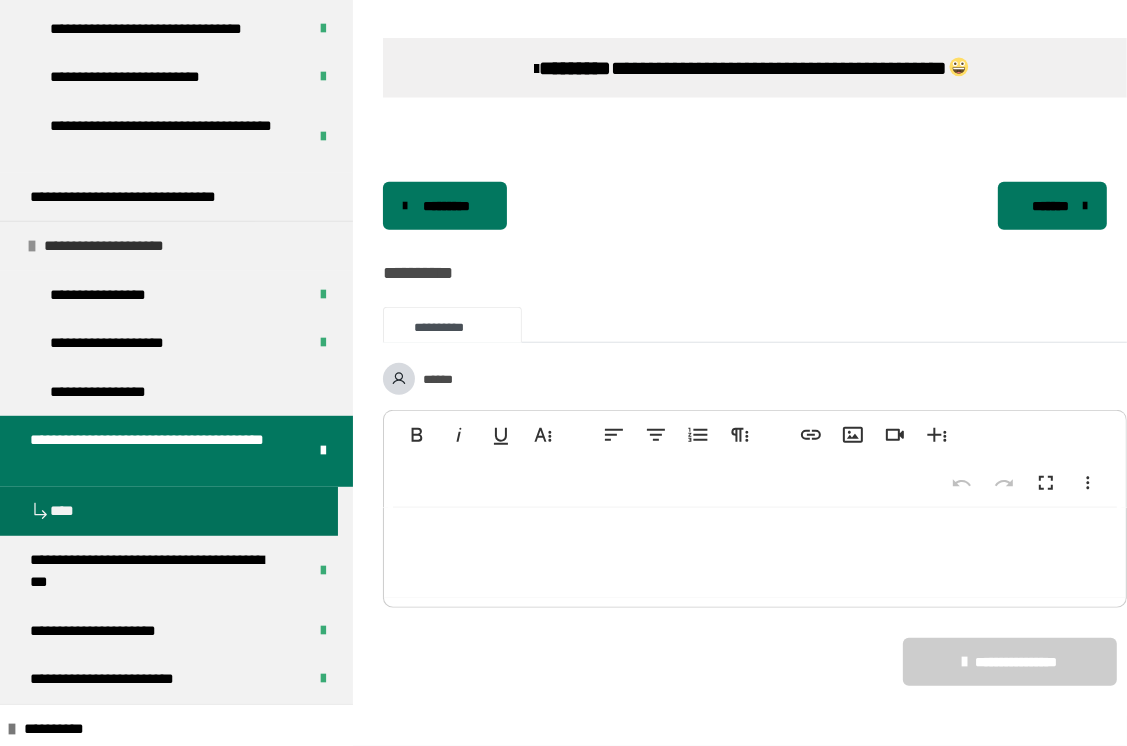 click on "**********" at bounding box center [118, 246] 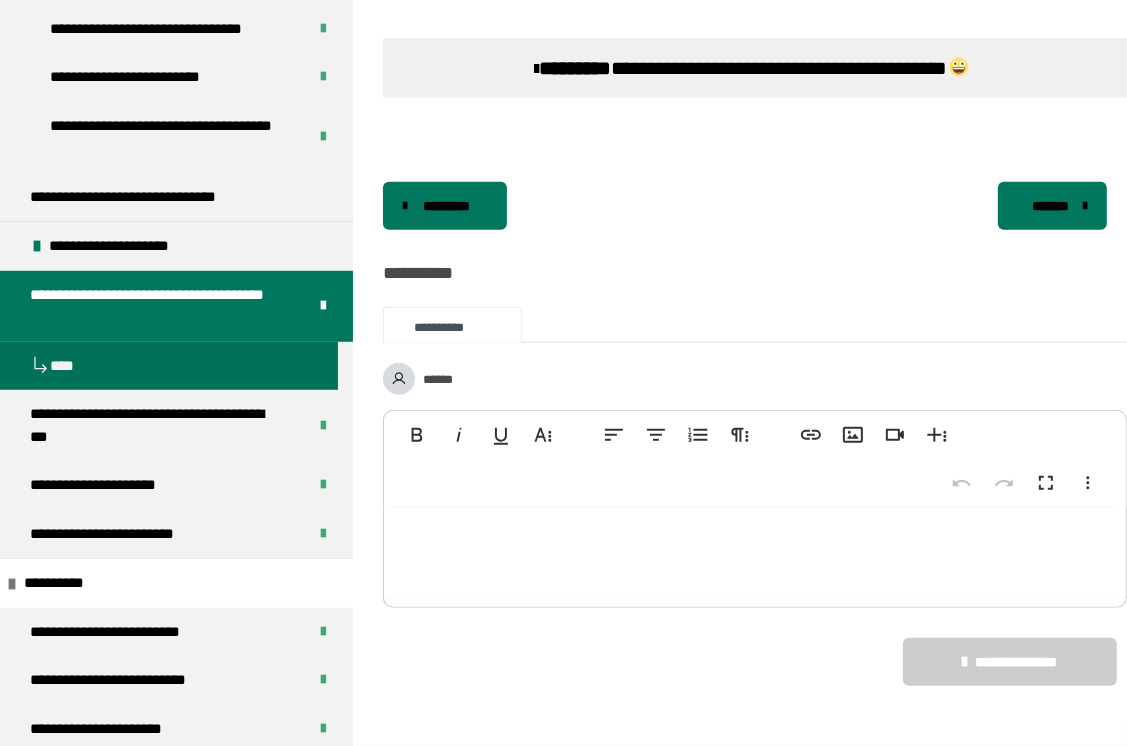 click at bounding box center [323, 306] 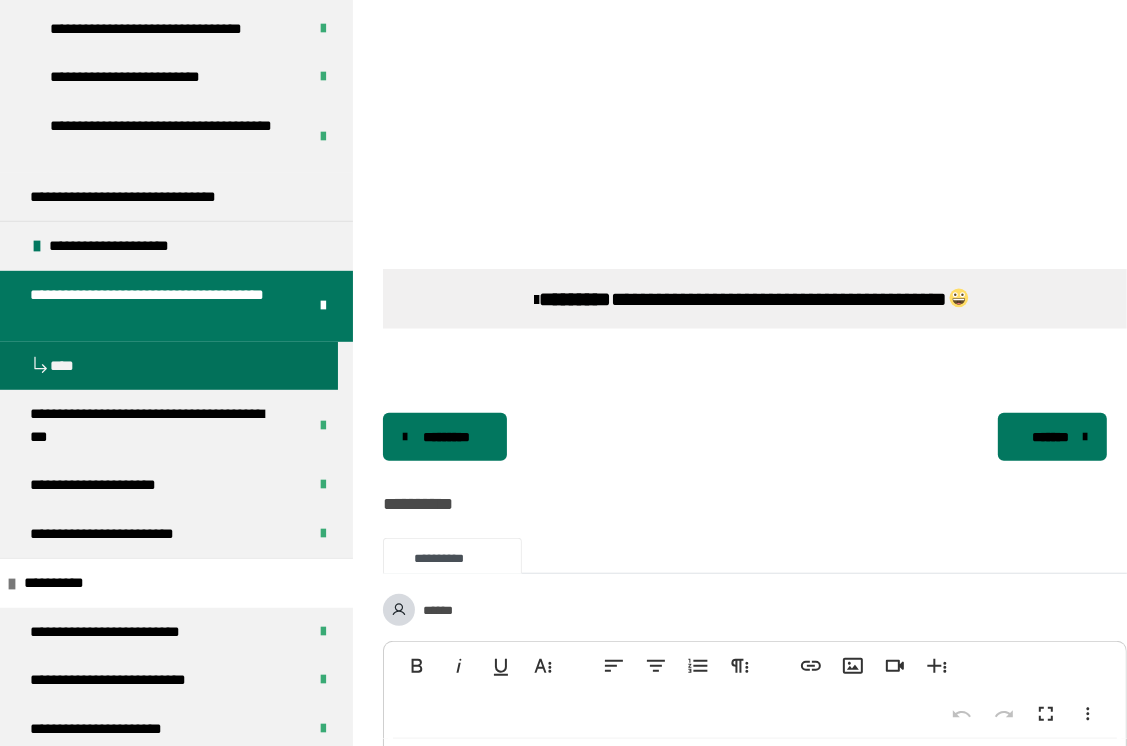 scroll, scrollTop: 1270, scrollLeft: 0, axis: vertical 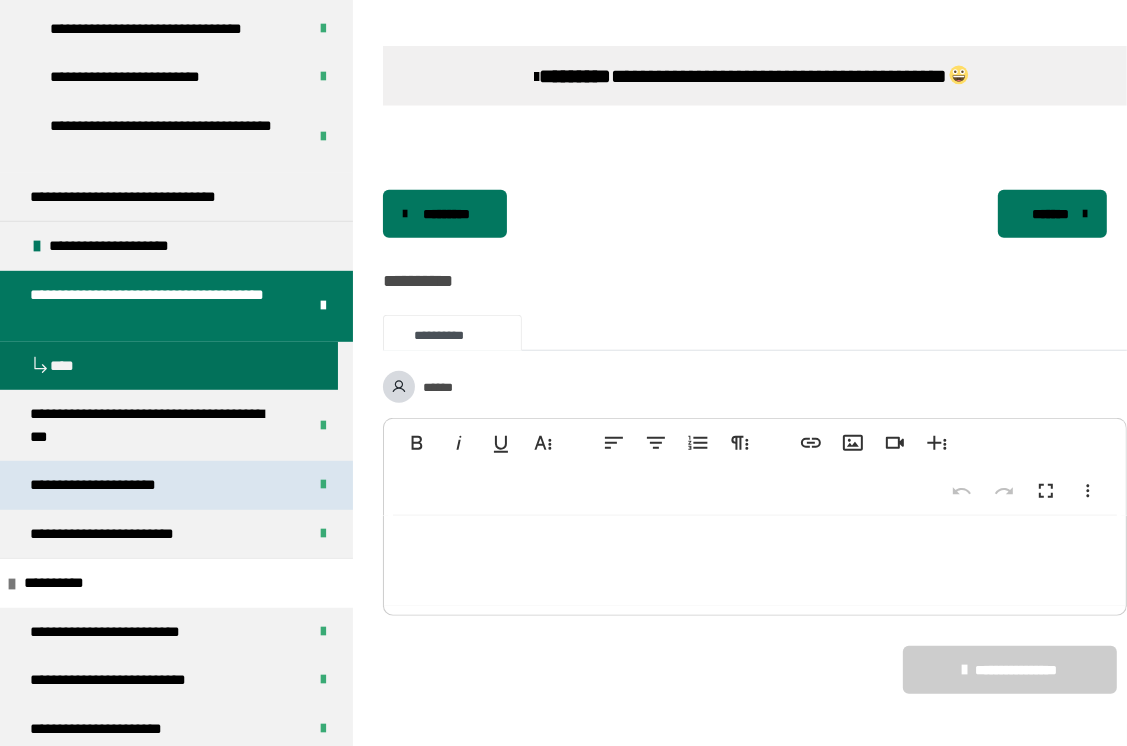 click on "**********" at bounding box center [116, 485] 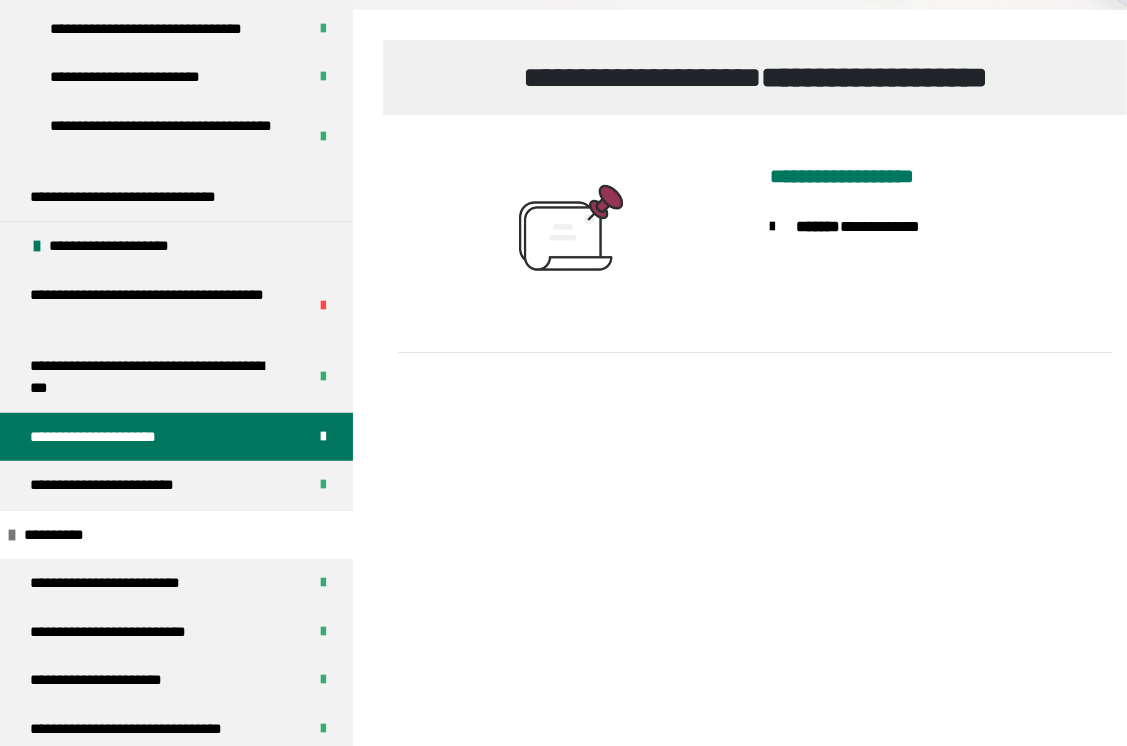 click on "**********" at bounding box center [116, 437] 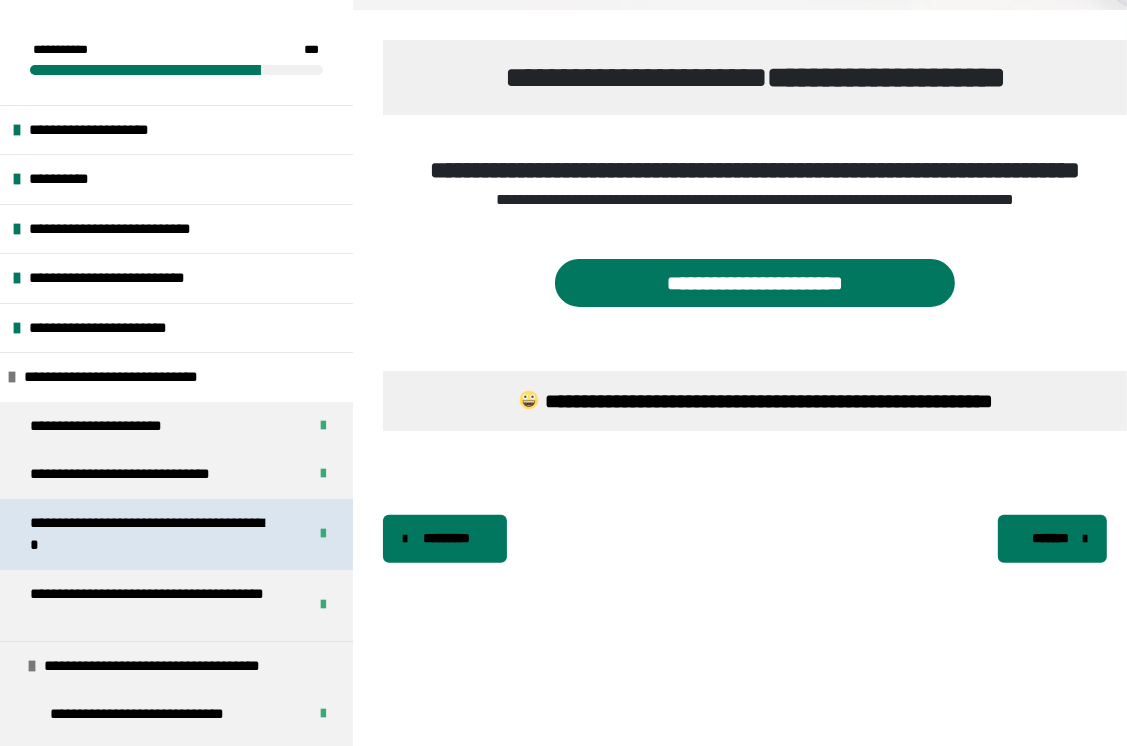 scroll, scrollTop: 0, scrollLeft: 0, axis: both 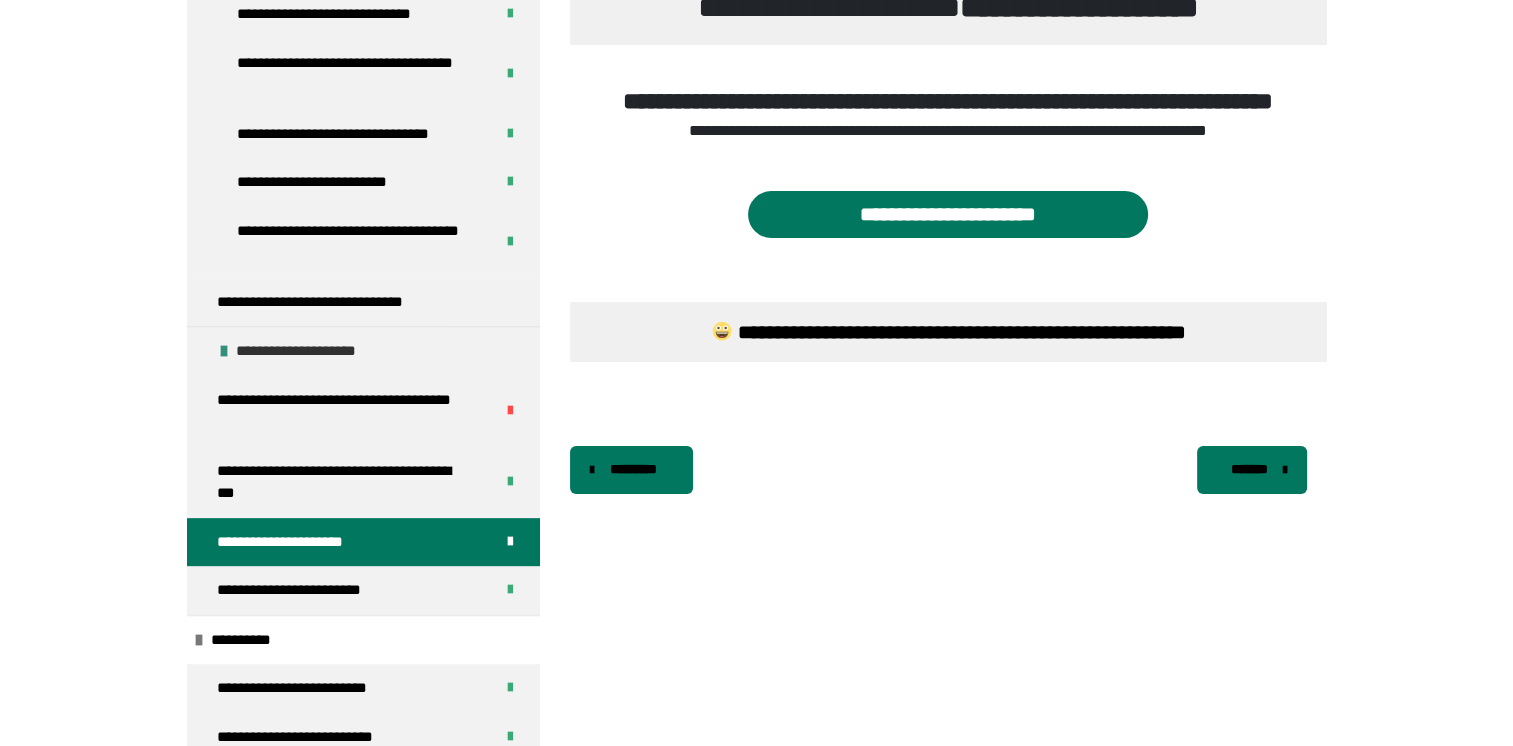 click at bounding box center (224, 351) 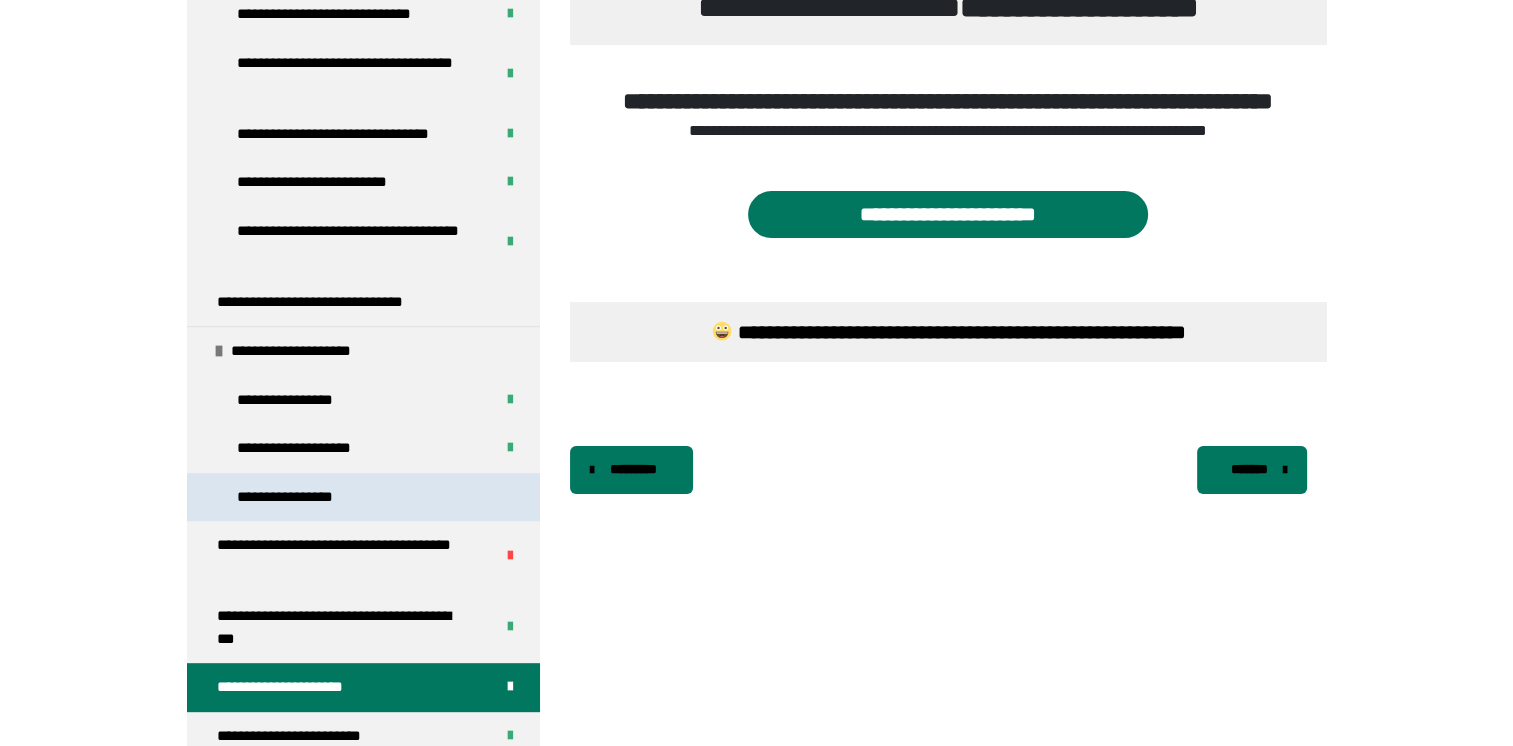 click on "**********" at bounding box center [305, 497] 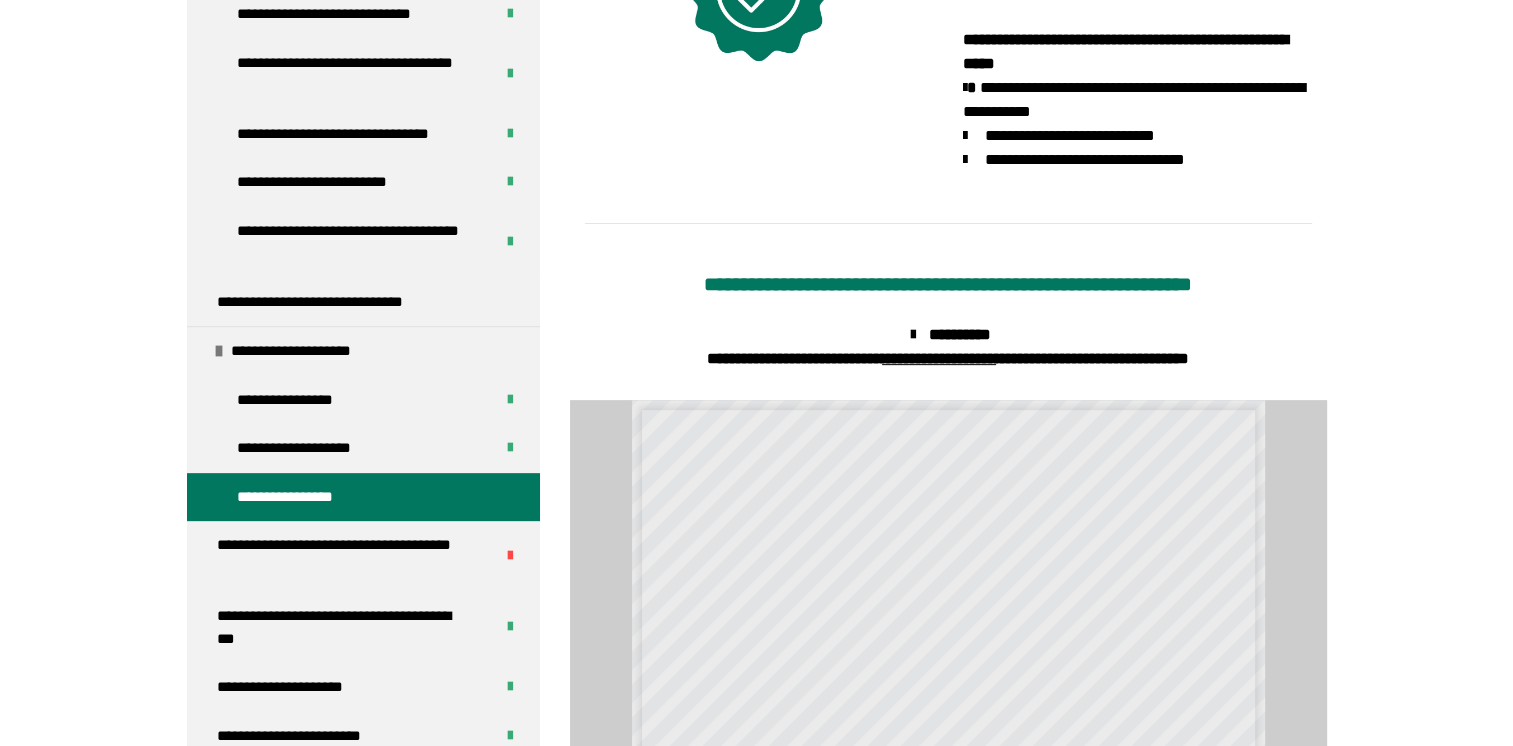 scroll, scrollTop: 770, scrollLeft: 0, axis: vertical 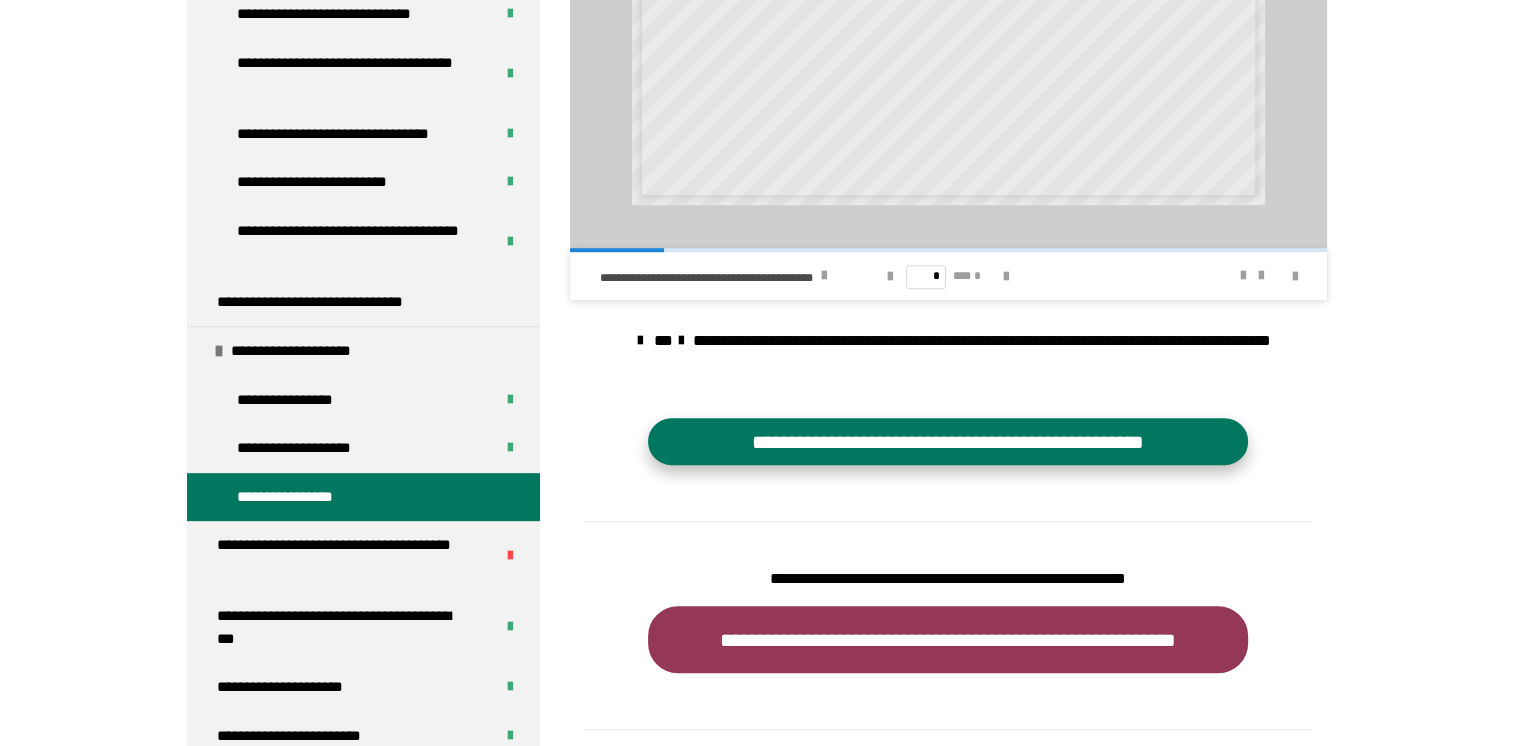 click on "**********" at bounding box center (948, 441) 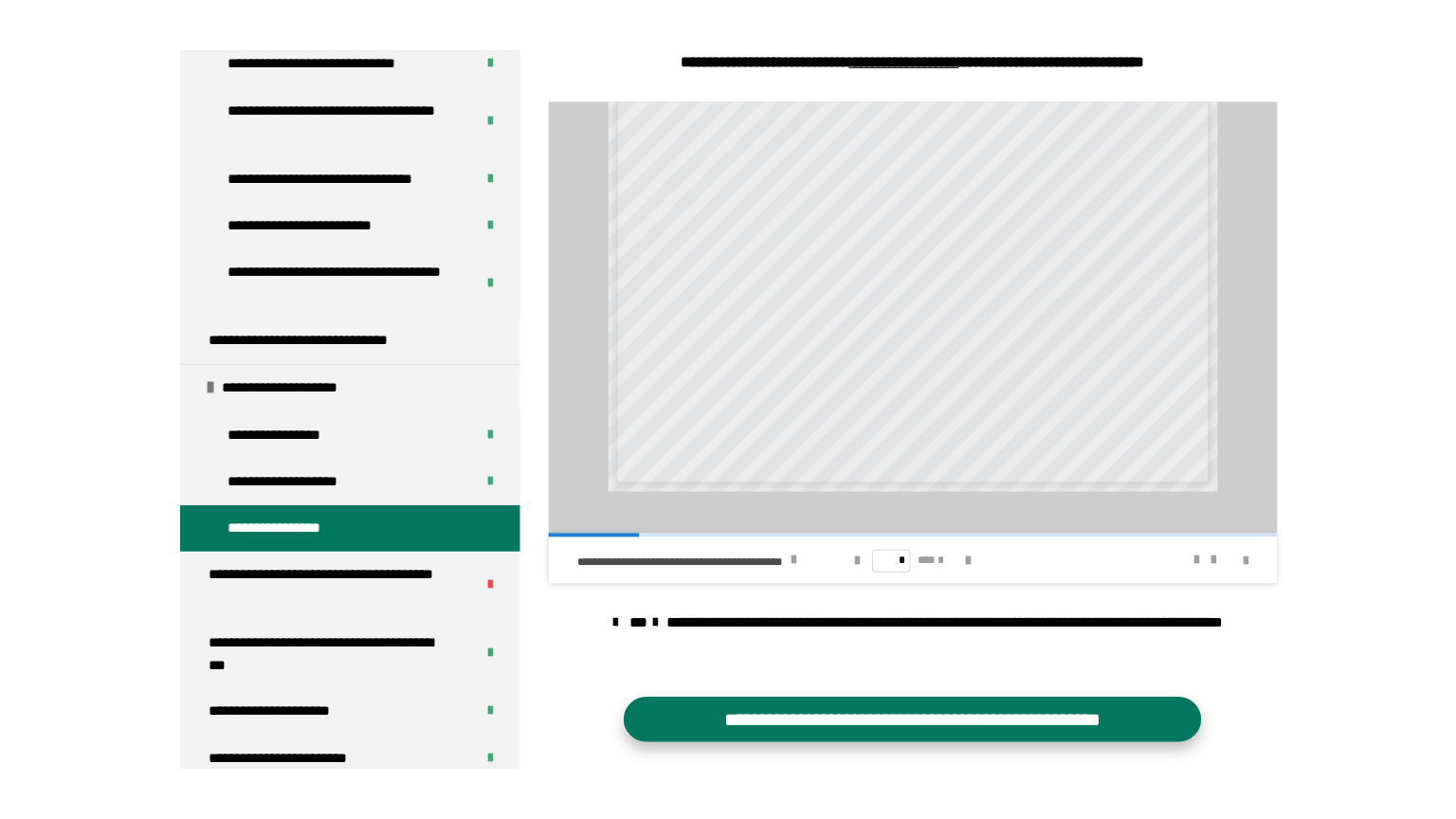 scroll, scrollTop: 962, scrollLeft: 0, axis: vertical 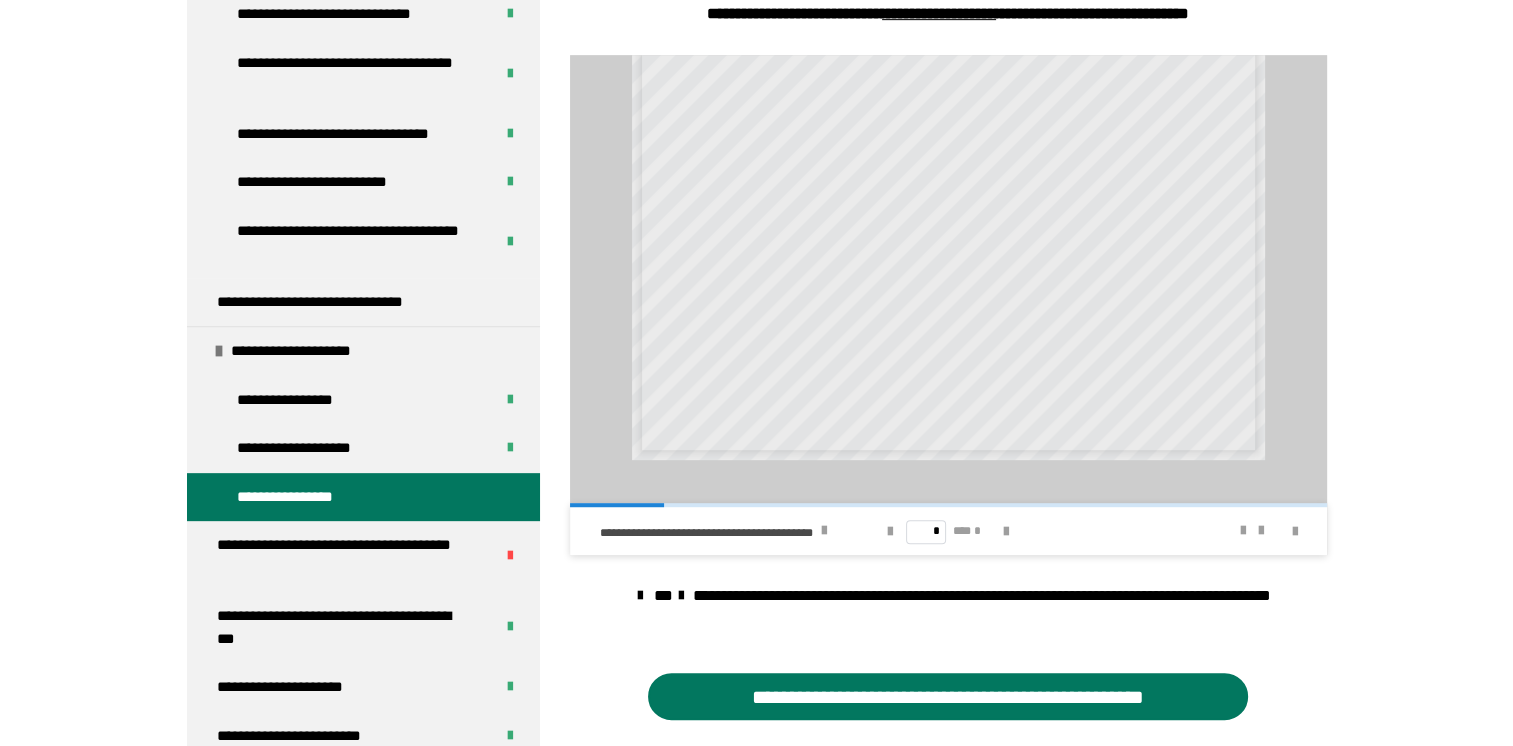 click on "* *** *" at bounding box center [948, 531] 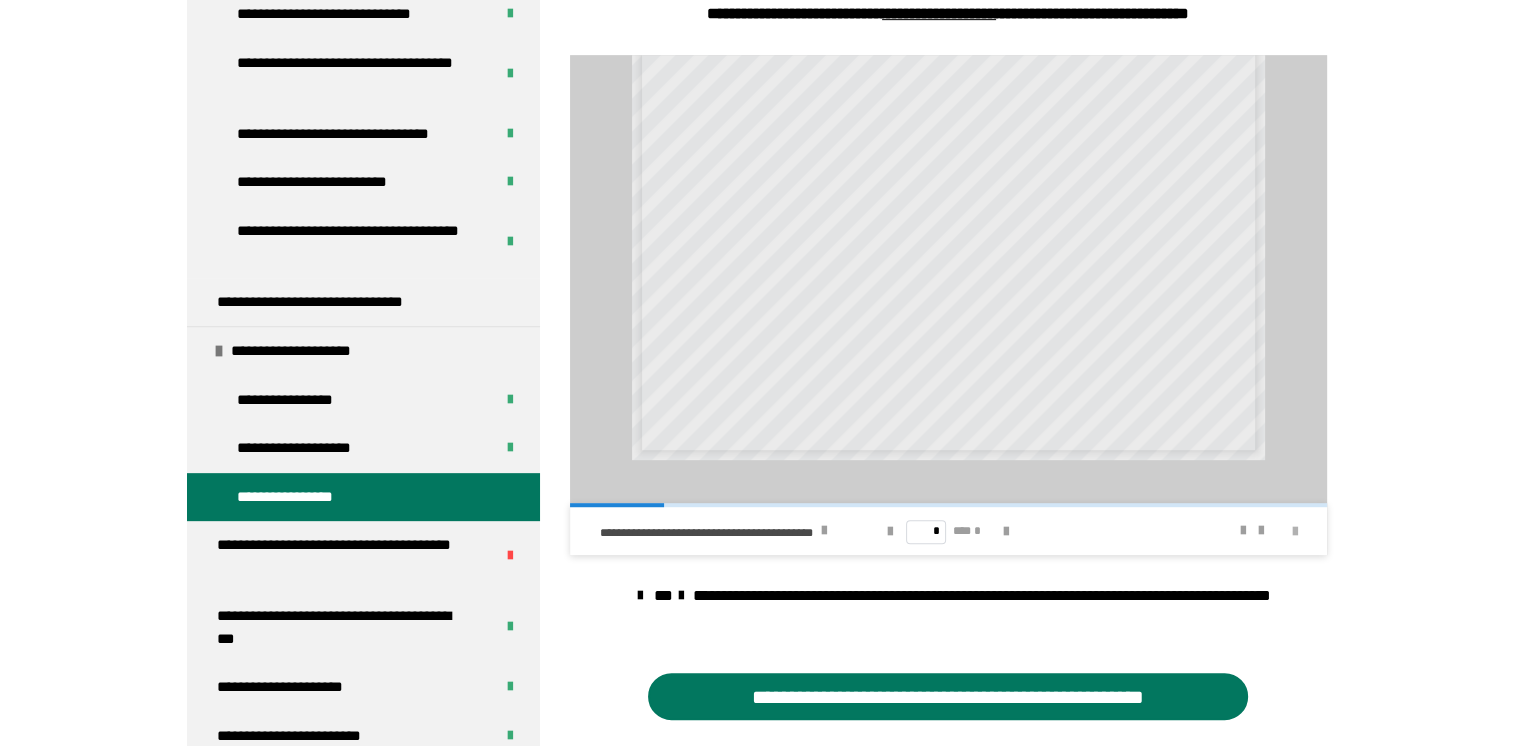 click at bounding box center (1295, 532) 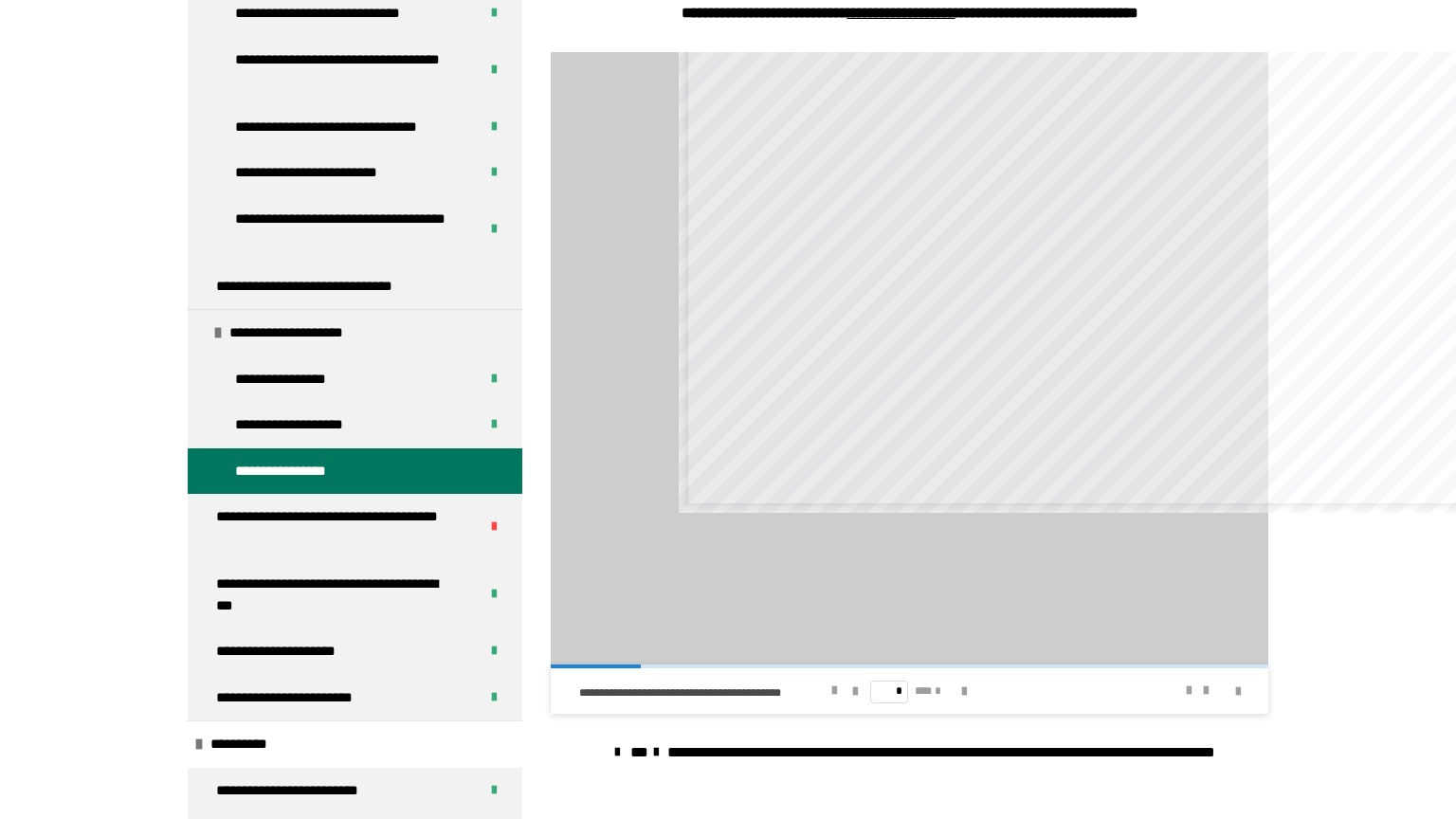 scroll, scrollTop: 395, scrollLeft: 0, axis: vertical 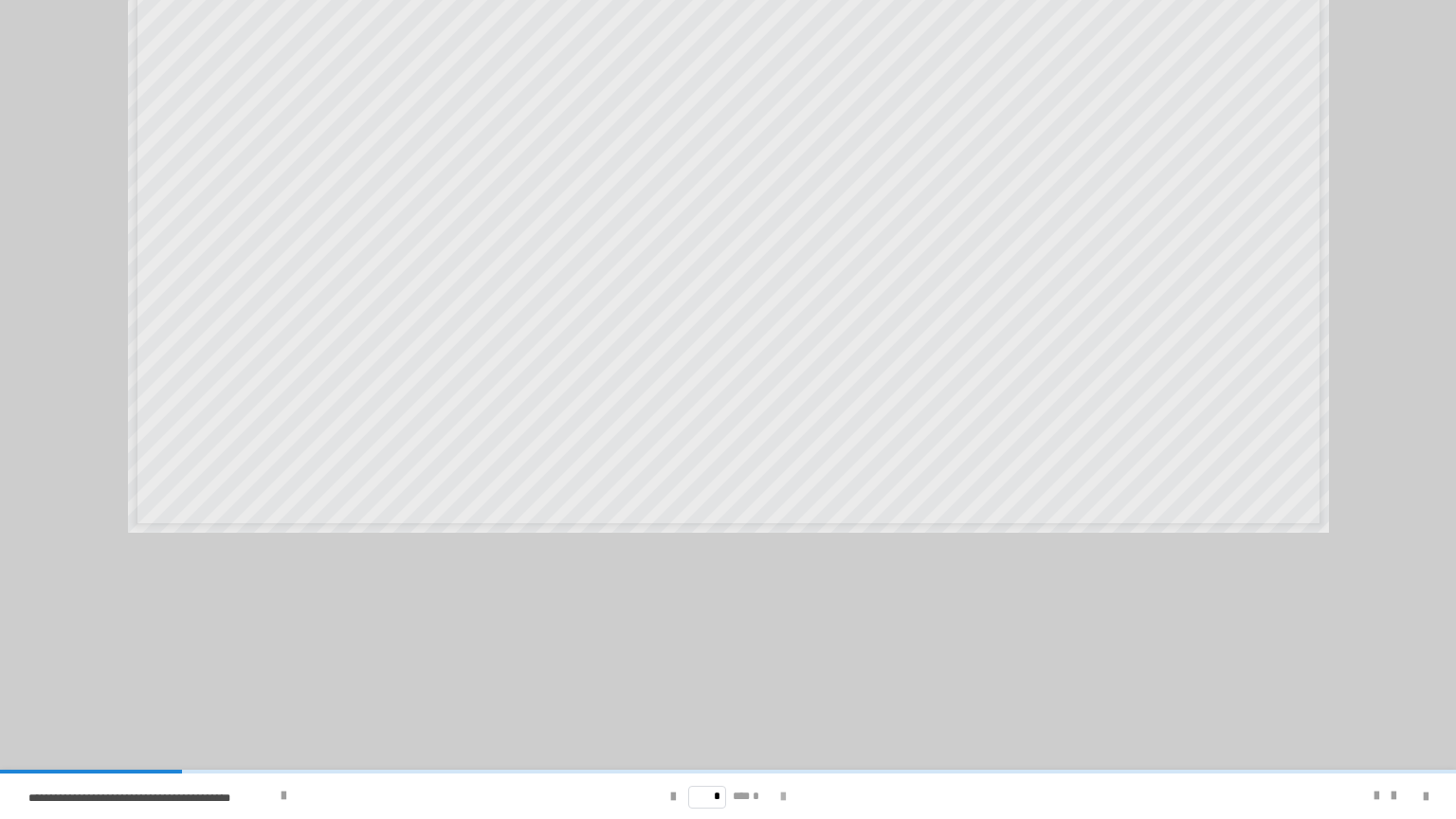 click at bounding box center [783, 797] 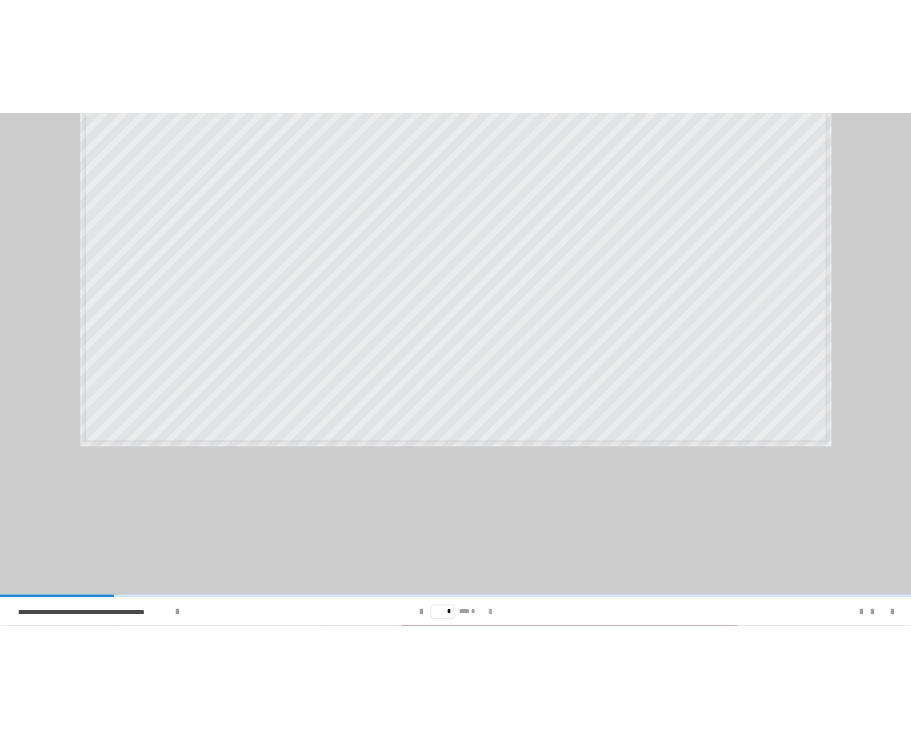 scroll, scrollTop: 0, scrollLeft: 0, axis: both 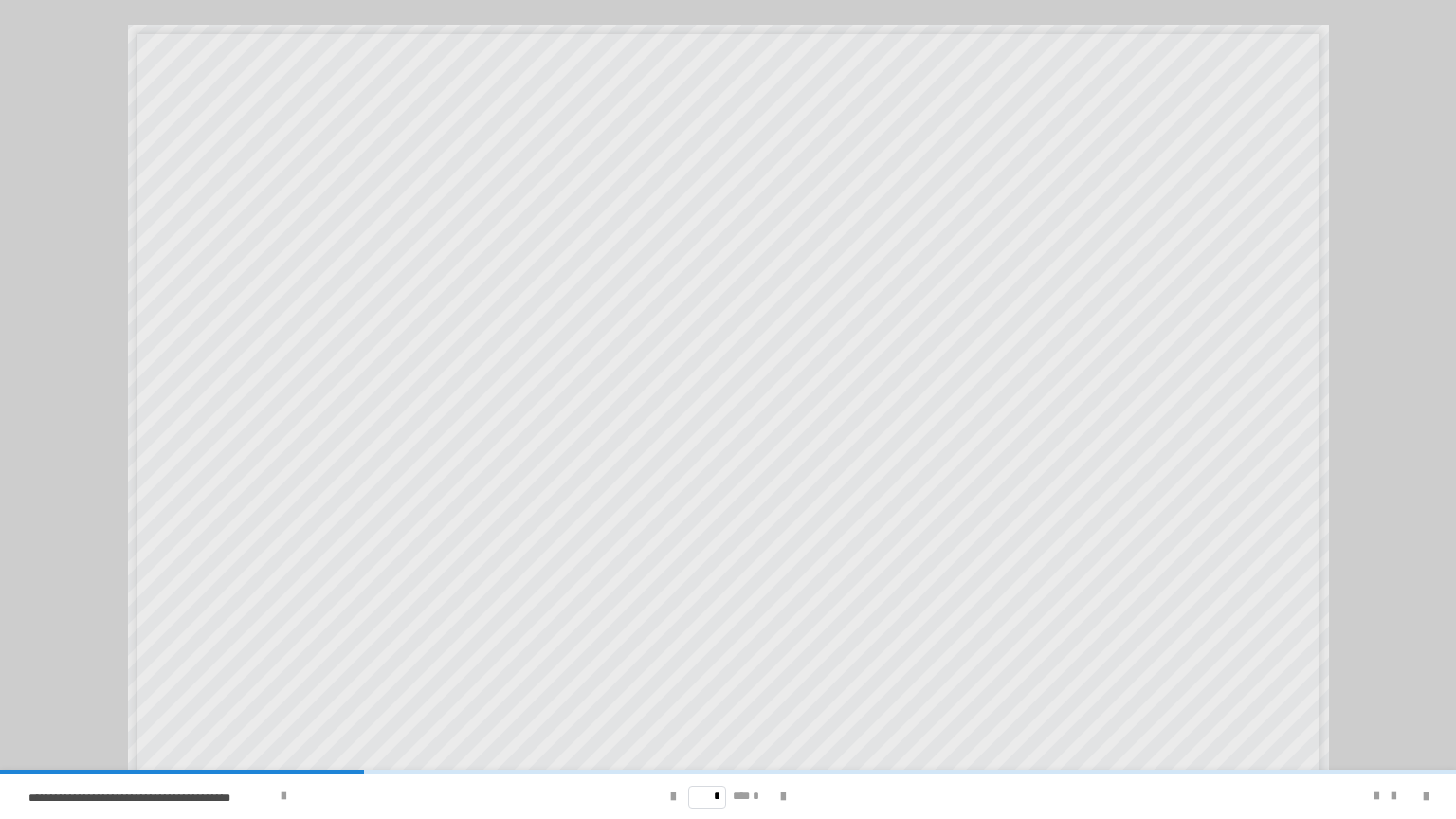 click on "* *** *" at bounding box center (728, 796) 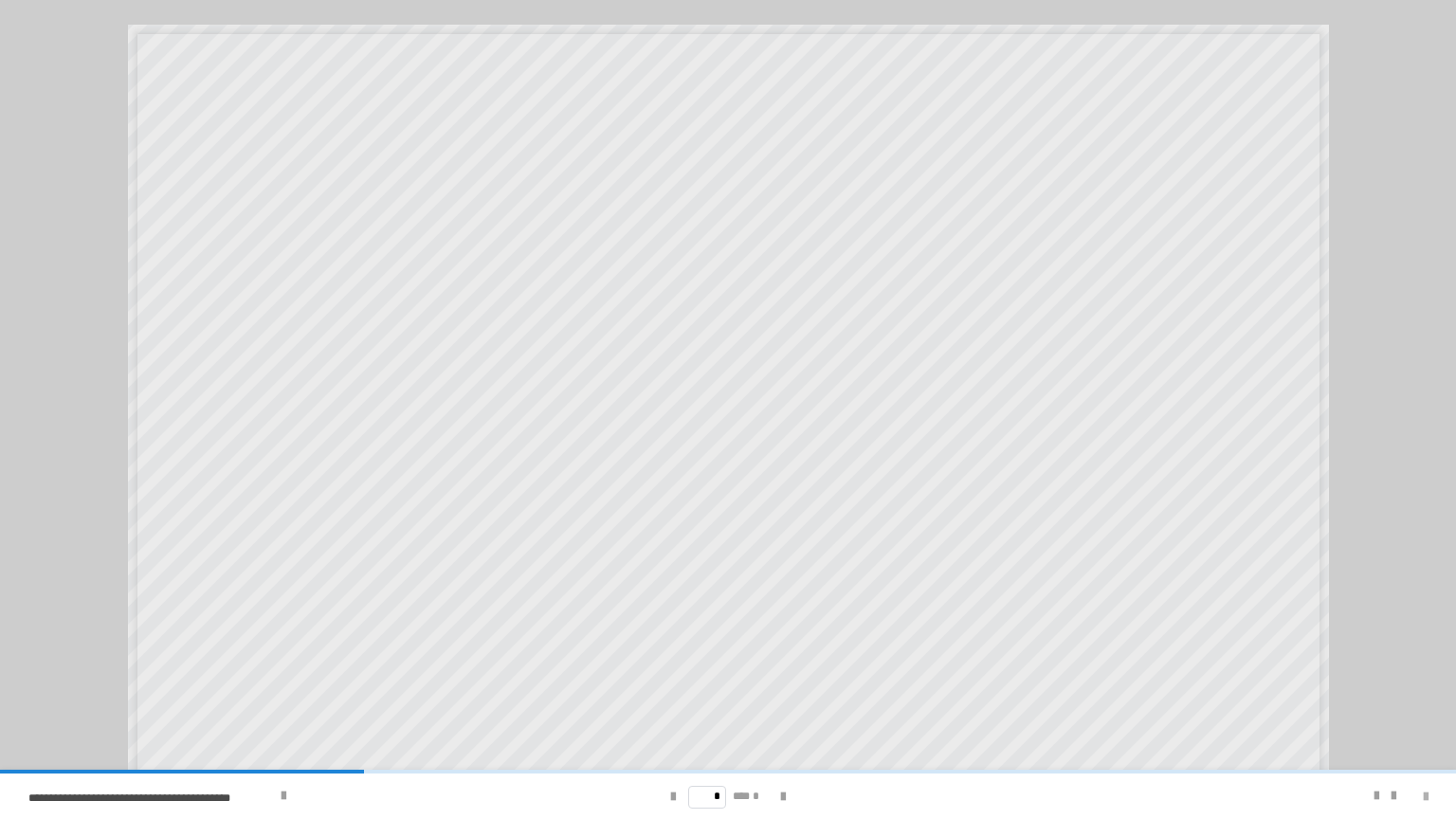 click at bounding box center (1426, 797) 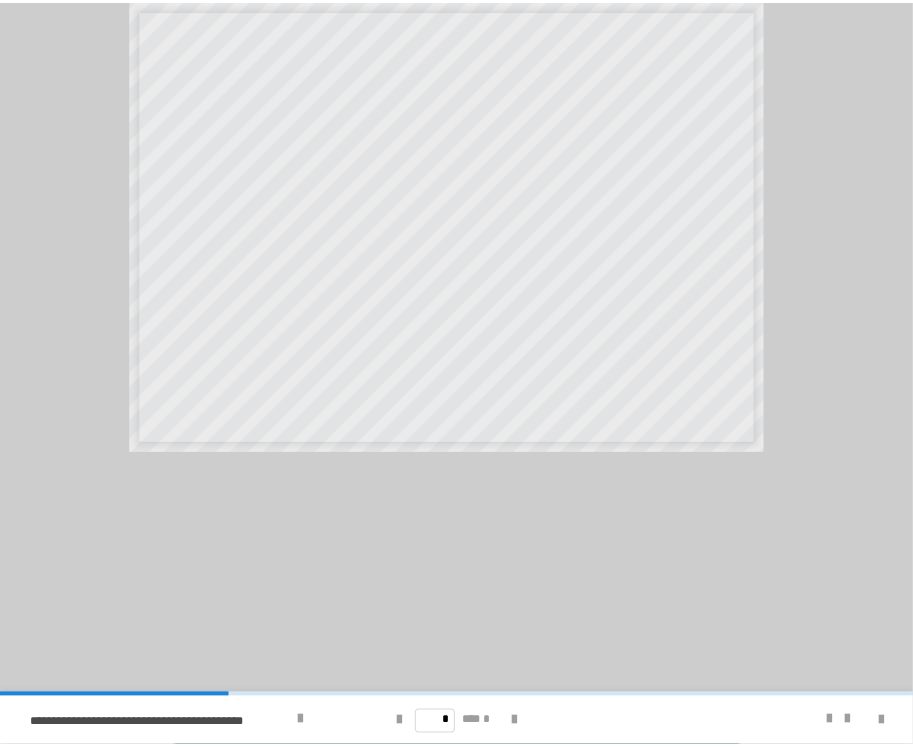 scroll, scrollTop: 1215, scrollLeft: 0, axis: vertical 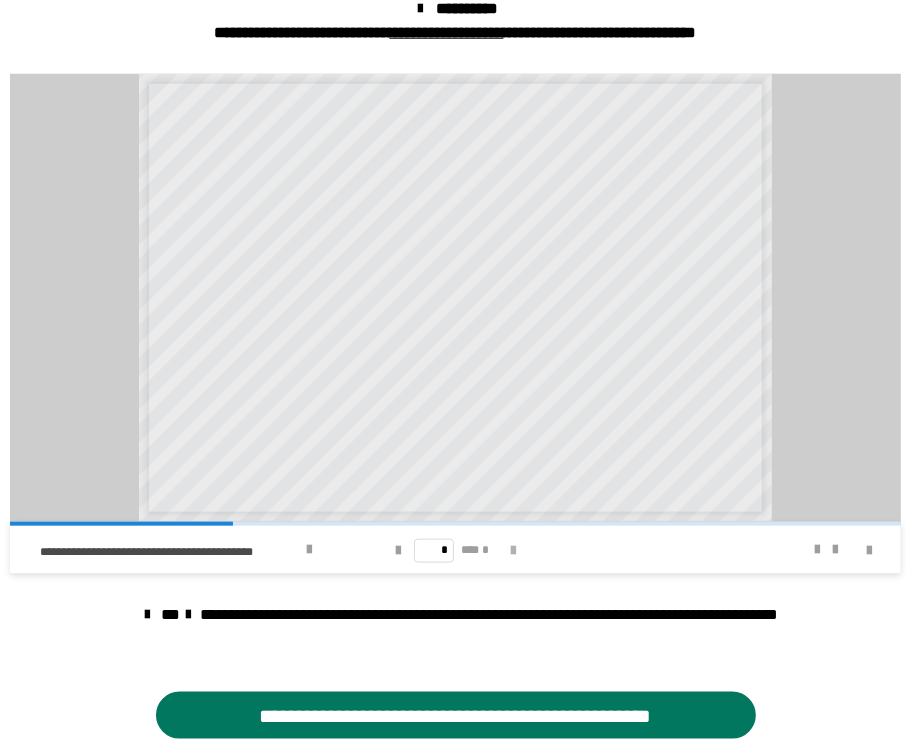 click at bounding box center (513, 551) 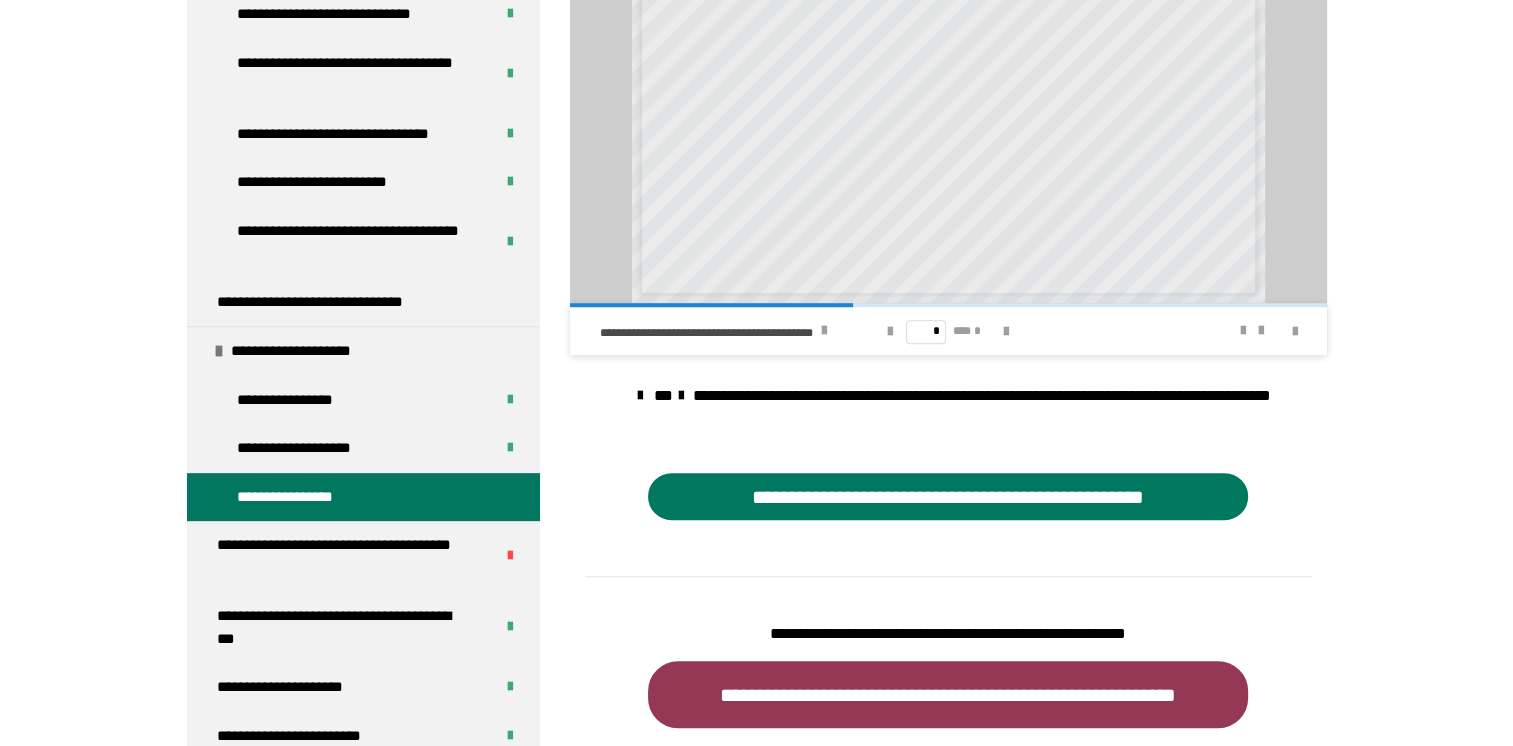 click on "* *** *" at bounding box center [948, 331] 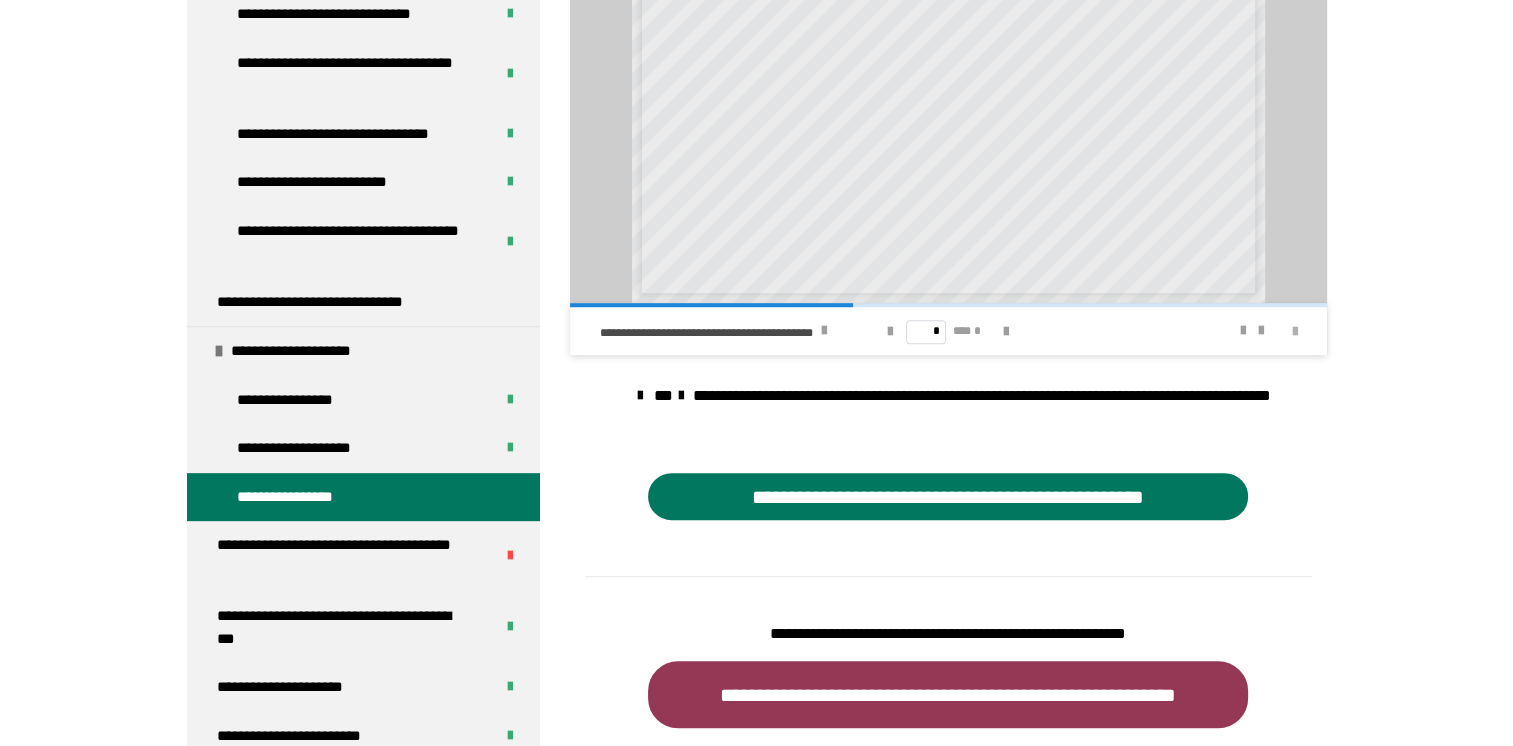 click at bounding box center (1295, 332) 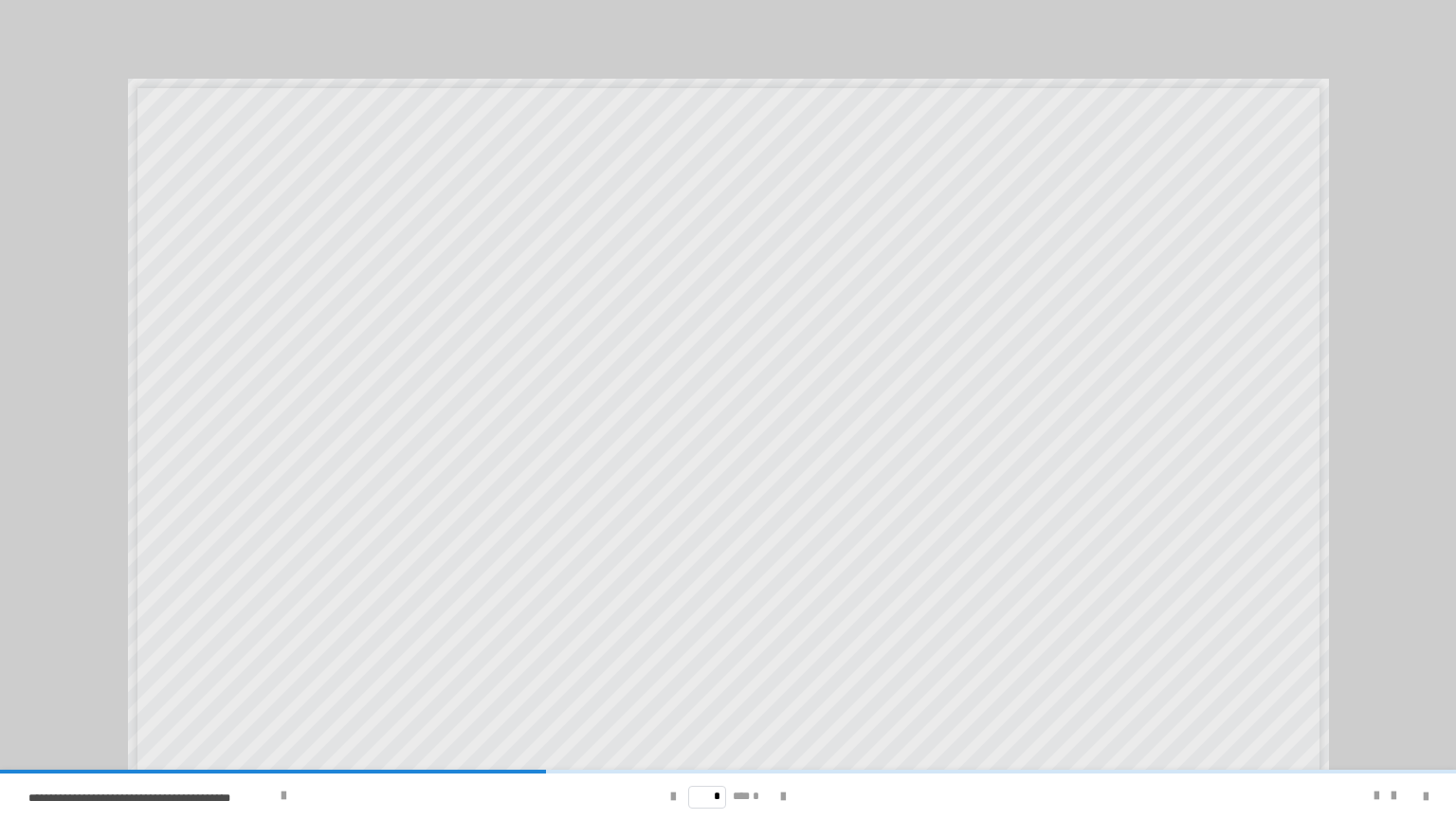 click on "**********" at bounding box center (728, 410) 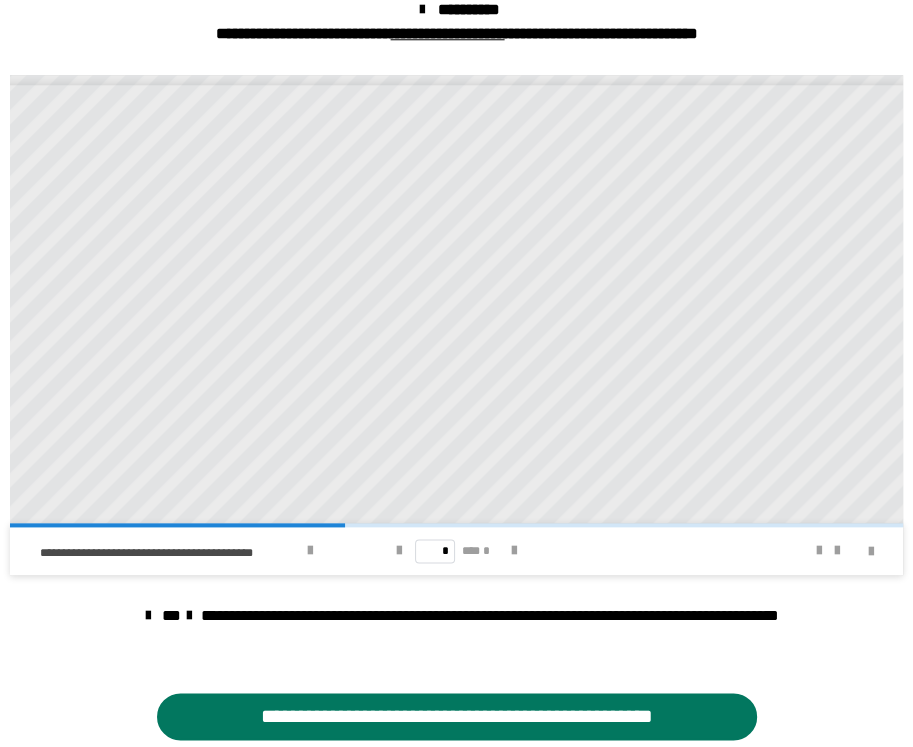 scroll, scrollTop: 0, scrollLeft: 381, axis: horizontal 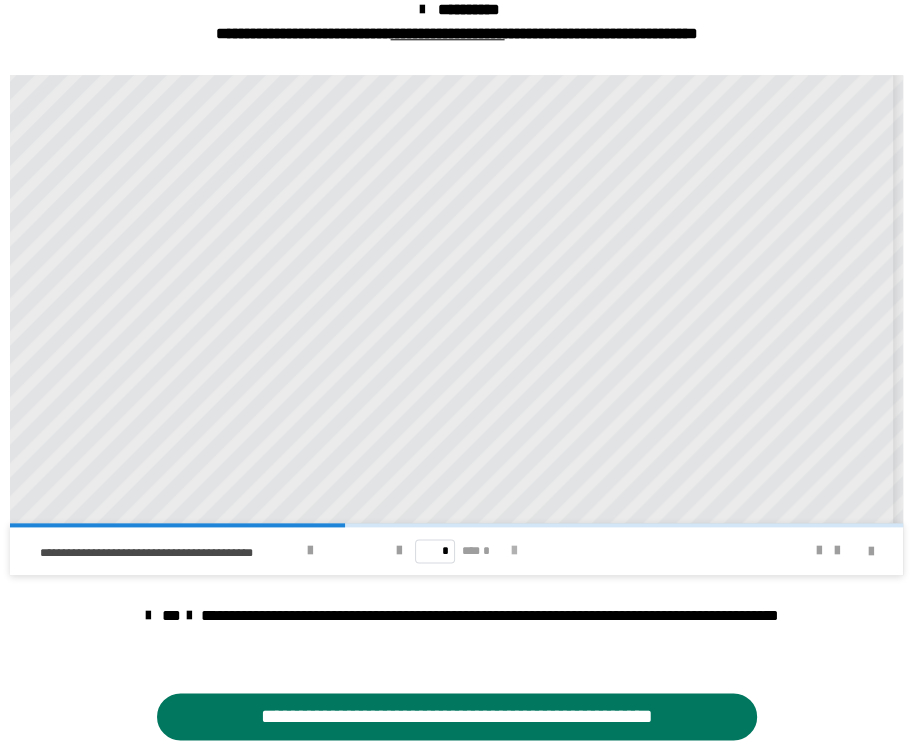 click at bounding box center (514, 551) 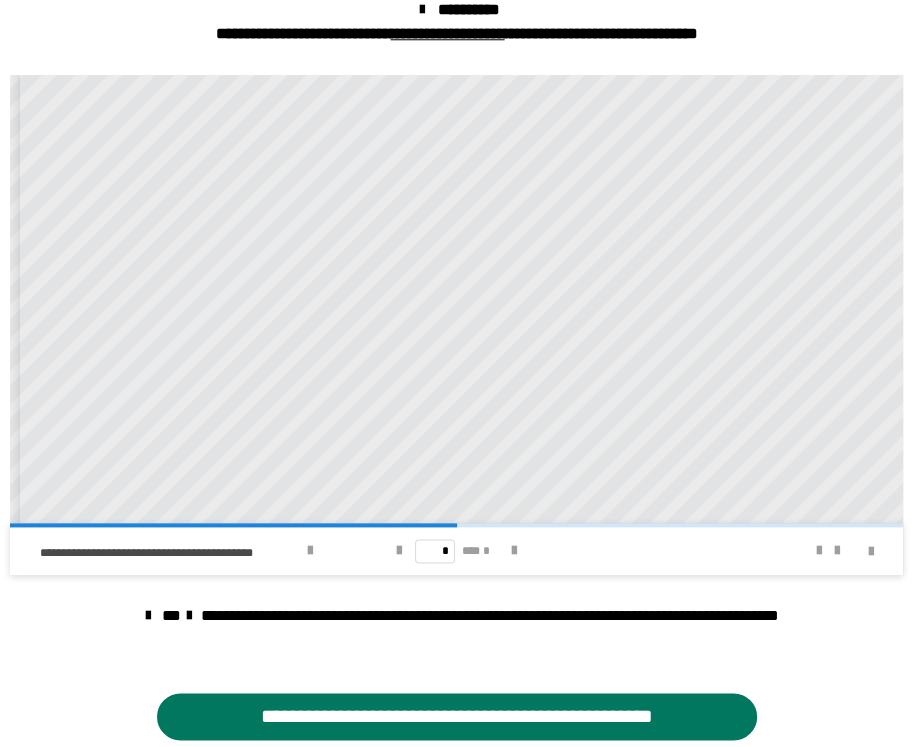 scroll, scrollTop: 455, scrollLeft: 0, axis: vertical 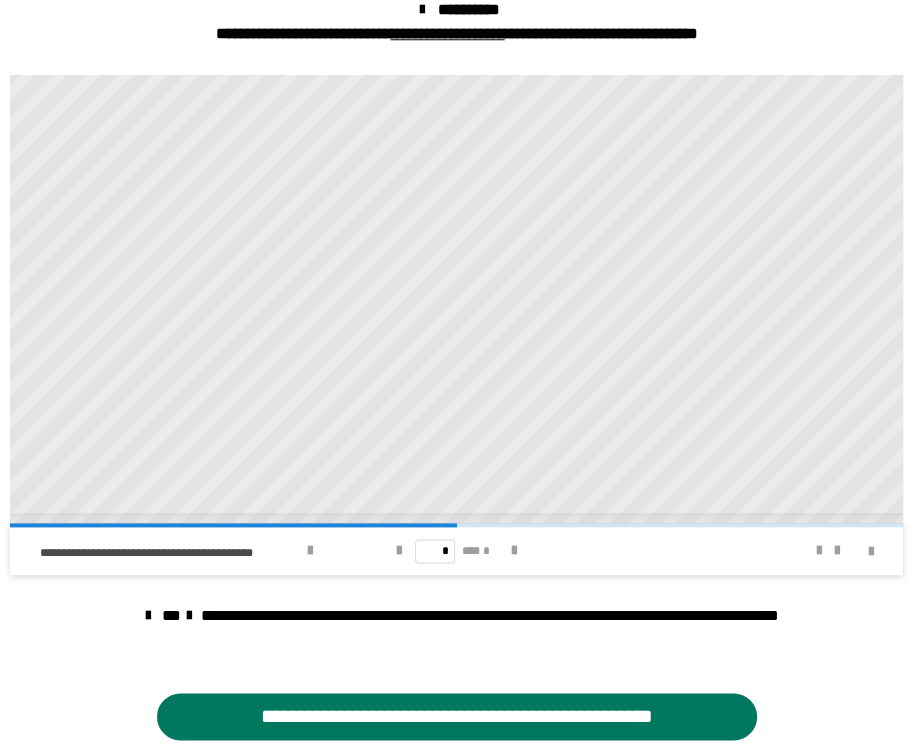 click on "* *** *" at bounding box center (456, 551) 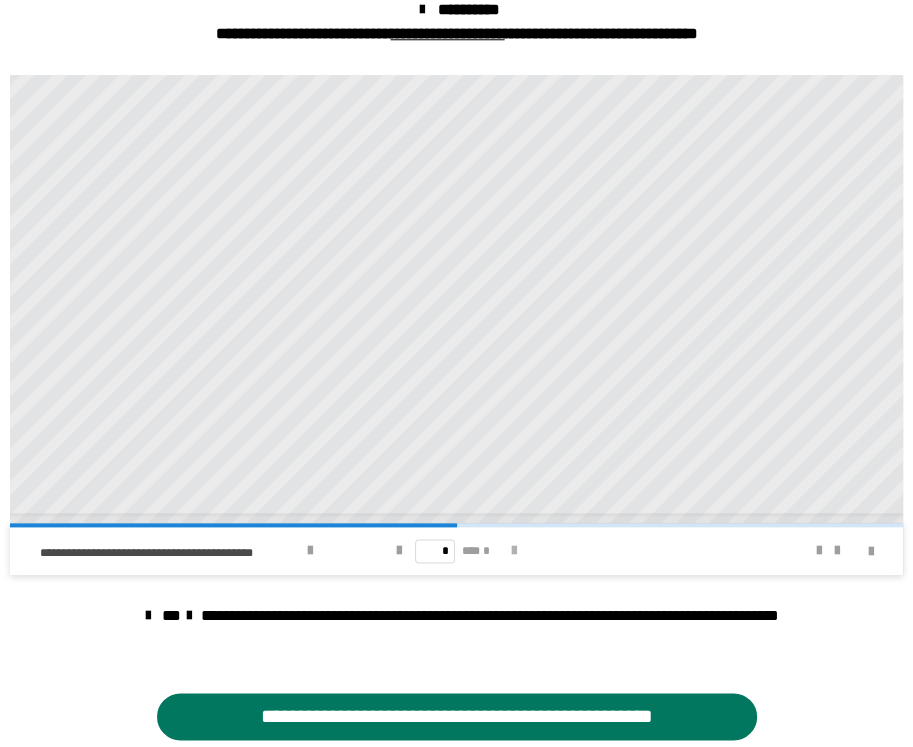 click at bounding box center [514, 551] 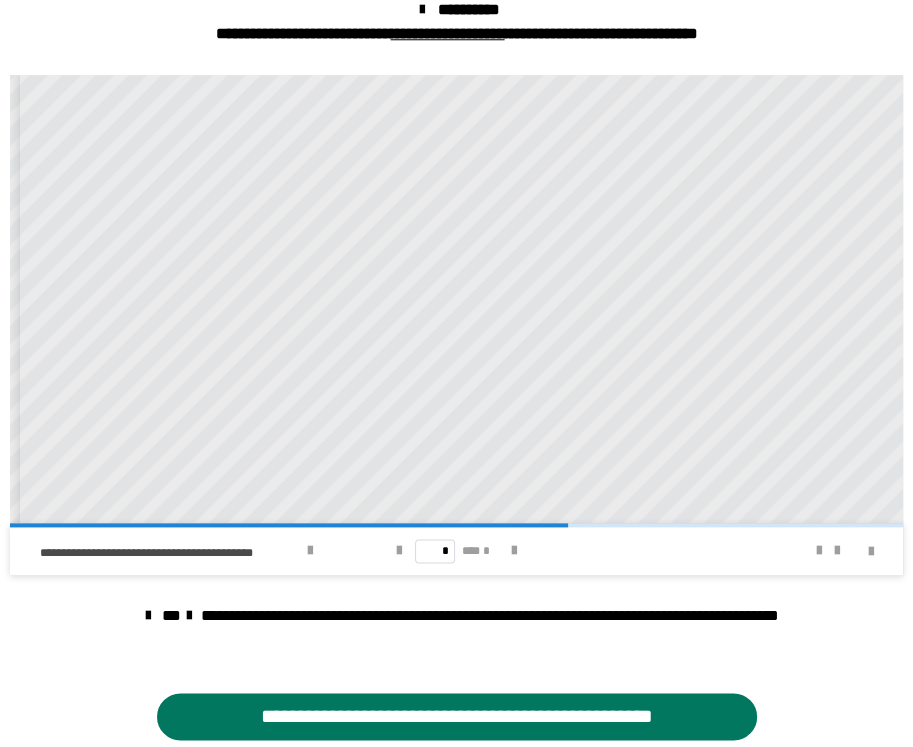 scroll, scrollTop: 200, scrollLeft: 0, axis: vertical 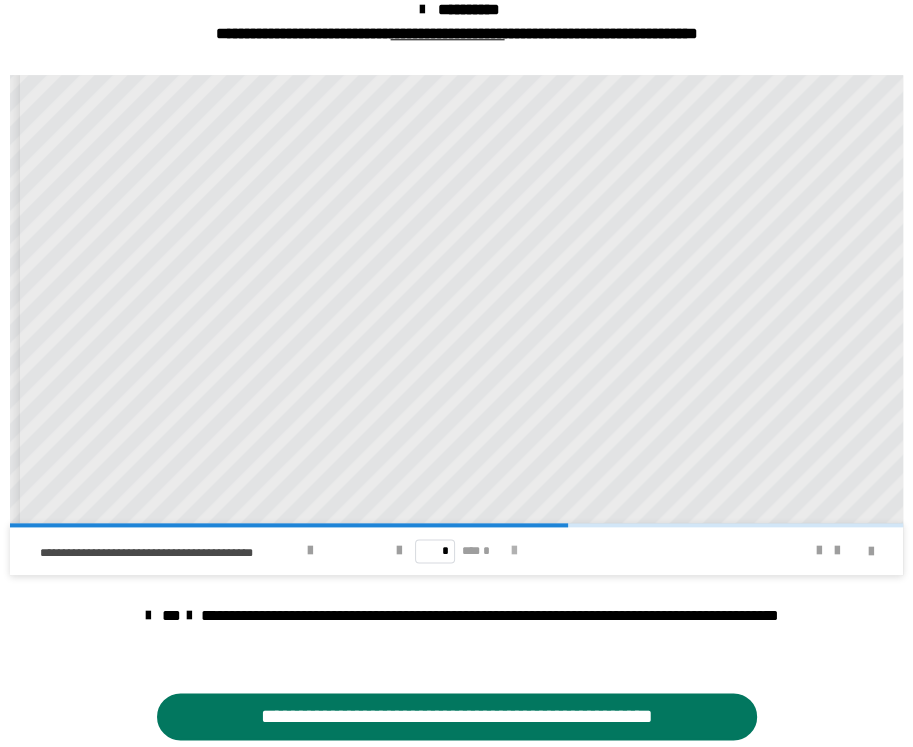 click at bounding box center [514, 551] 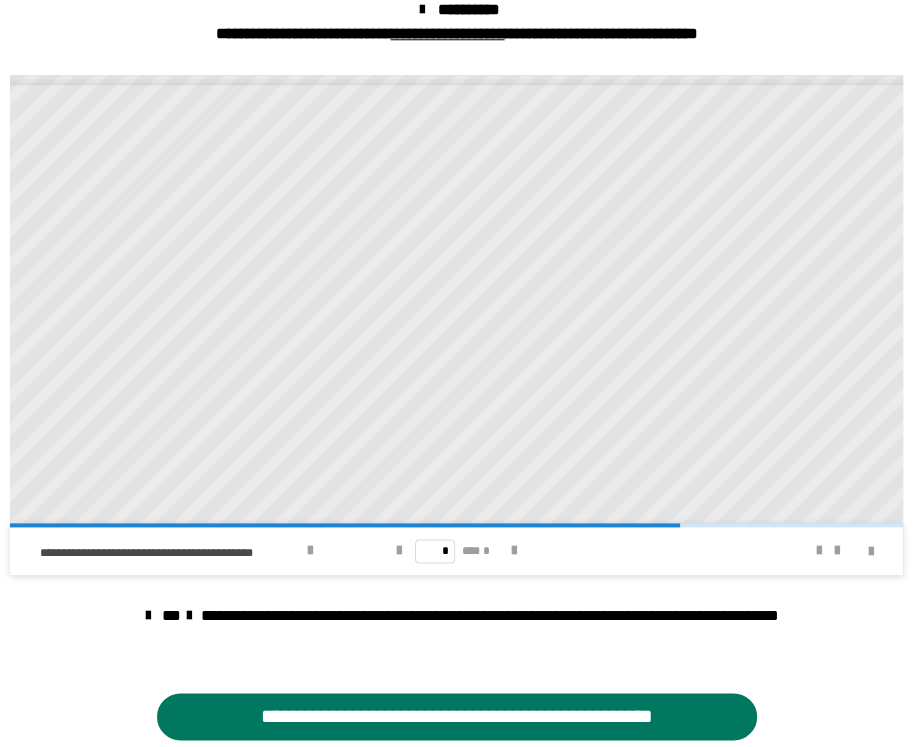 scroll, scrollTop: 0, scrollLeft: 381, axis: horizontal 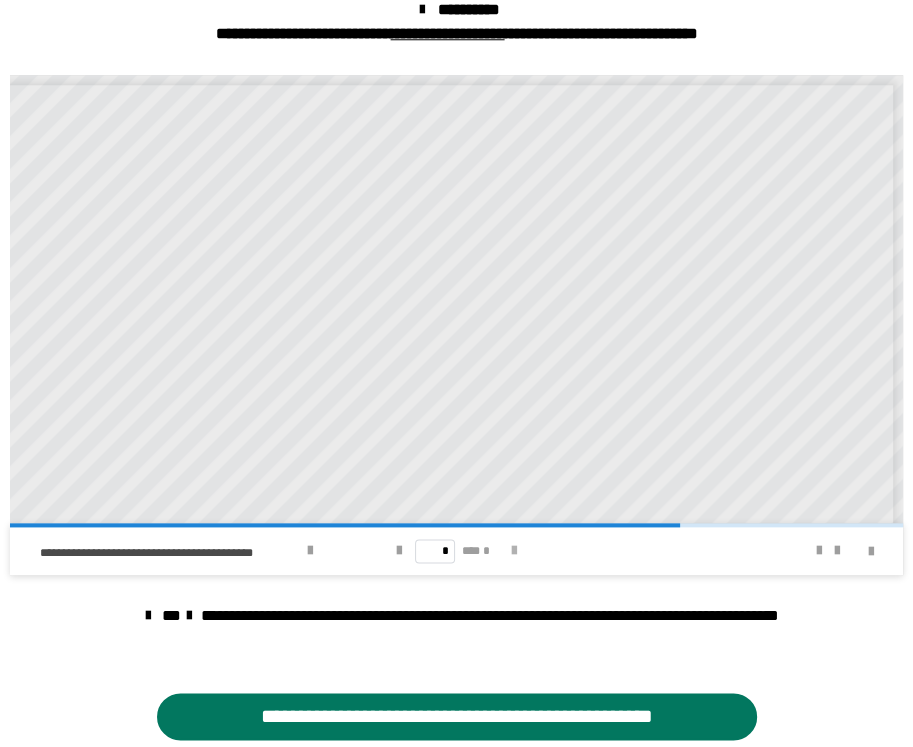click at bounding box center (514, 551) 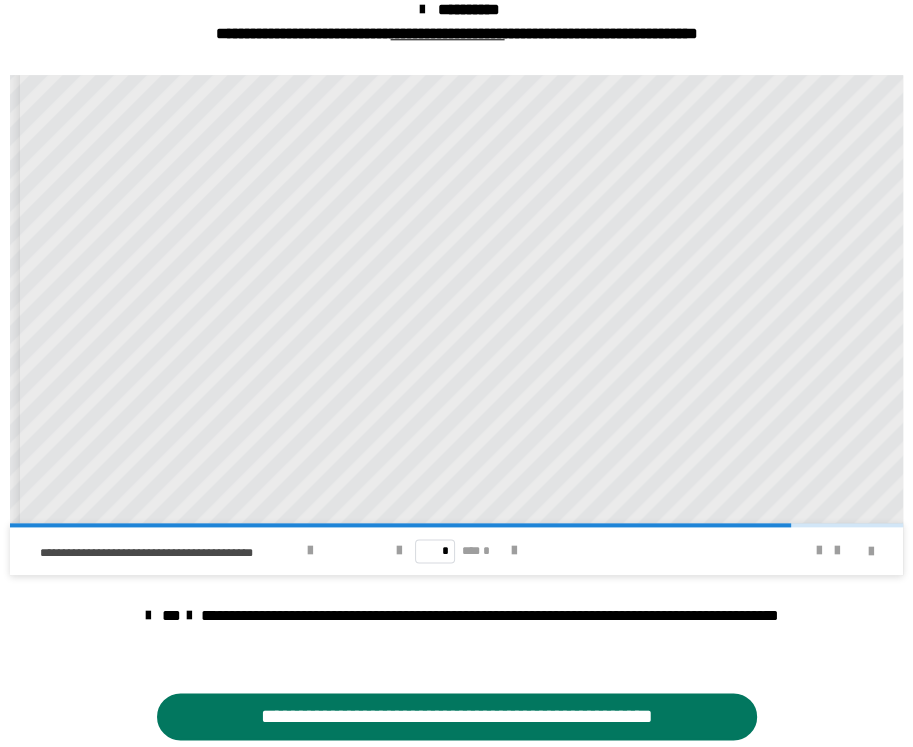 scroll, scrollTop: 200, scrollLeft: 0, axis: vertical 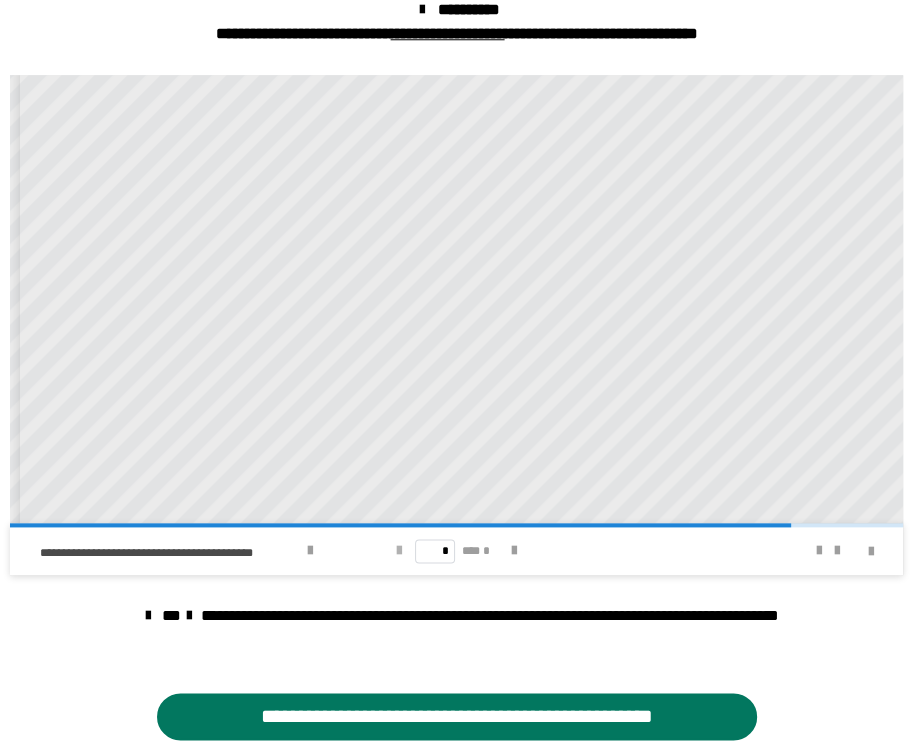 click at bounding box center [399, 551] 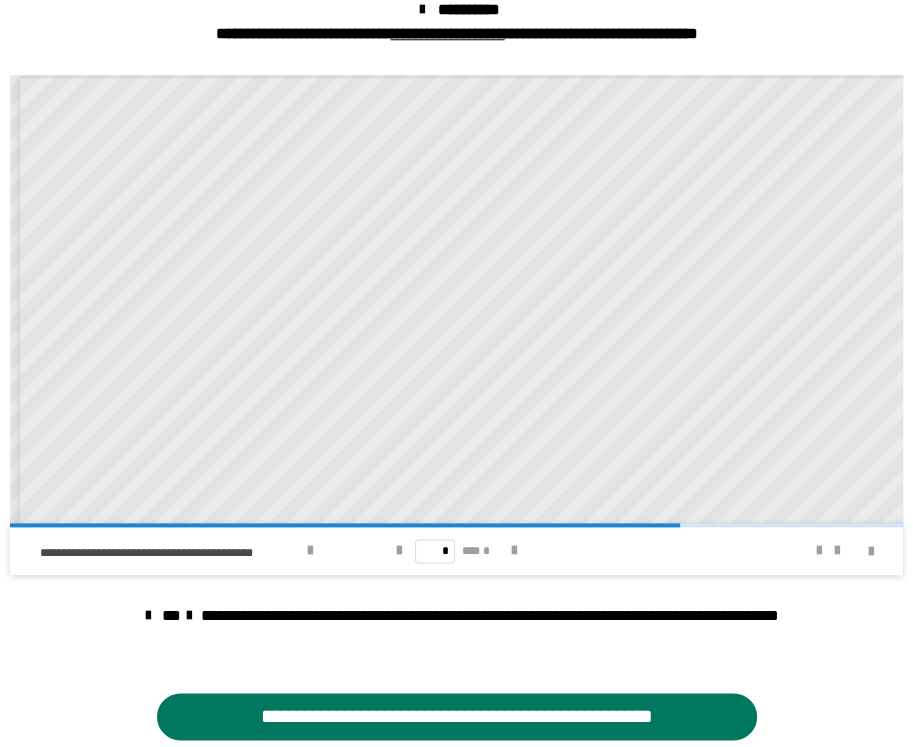 scroll, scrollTop: 0, scrollLeft: 0, axis: both 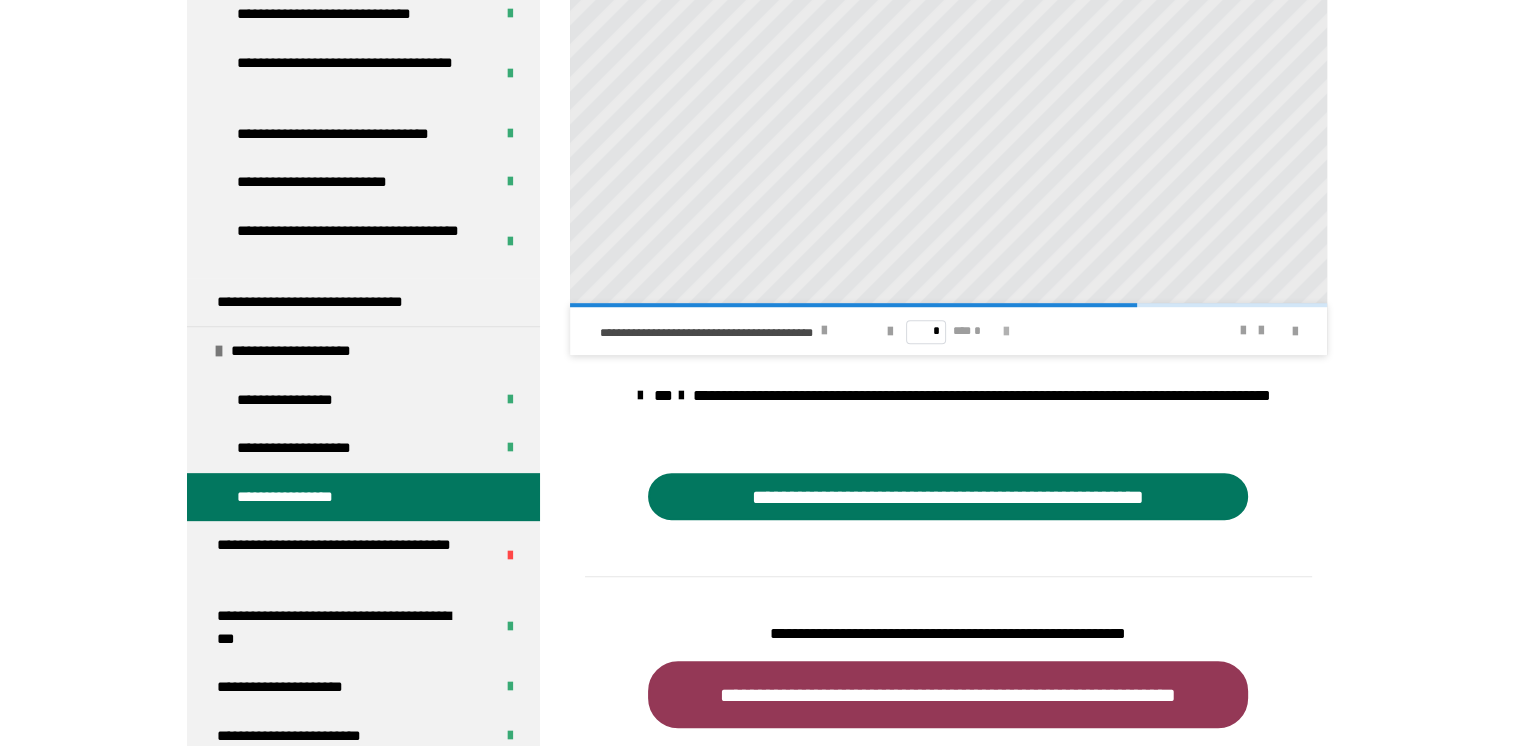 click at bounding box center (1006, 332) 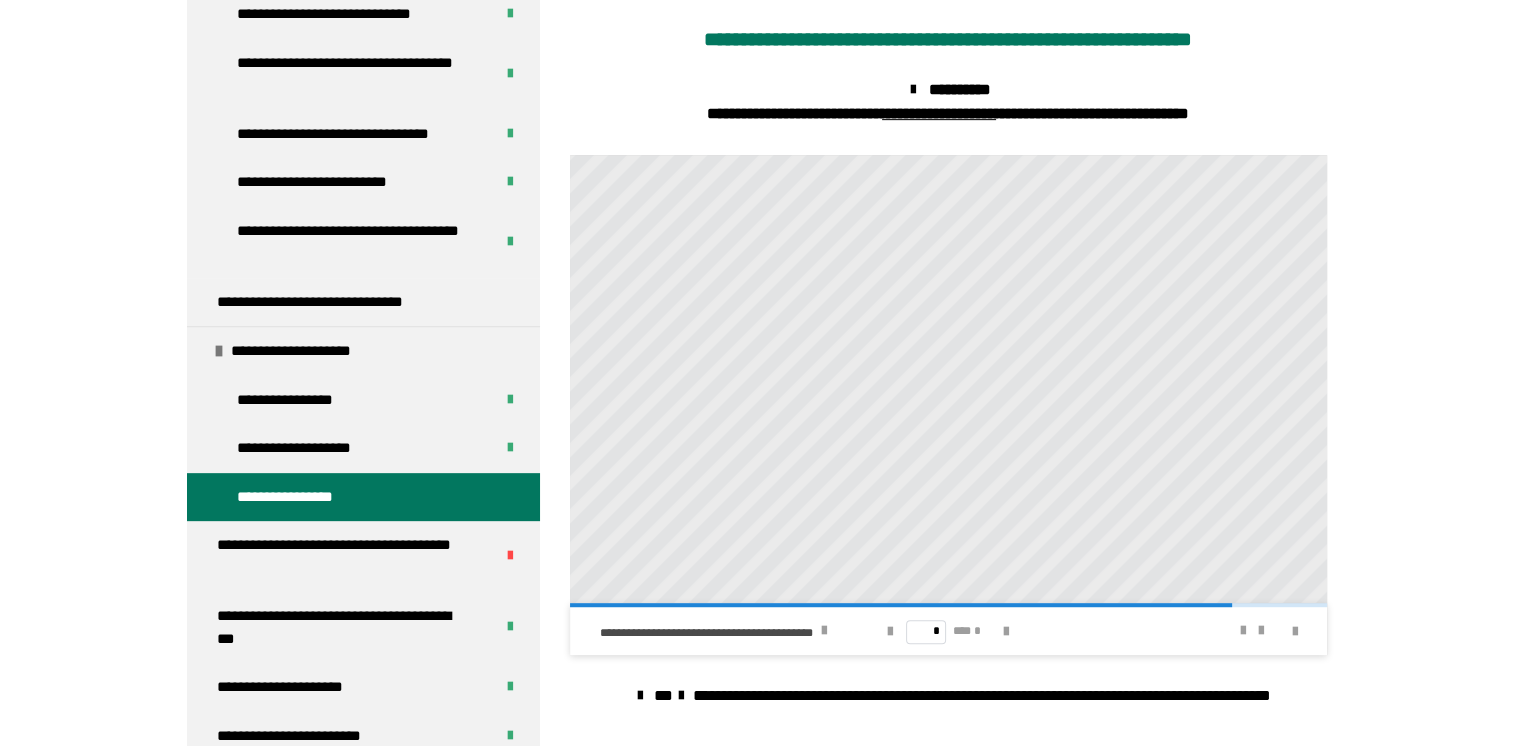 scroll, scrollTop: 815, scrollLeft: 0, axis: vertical 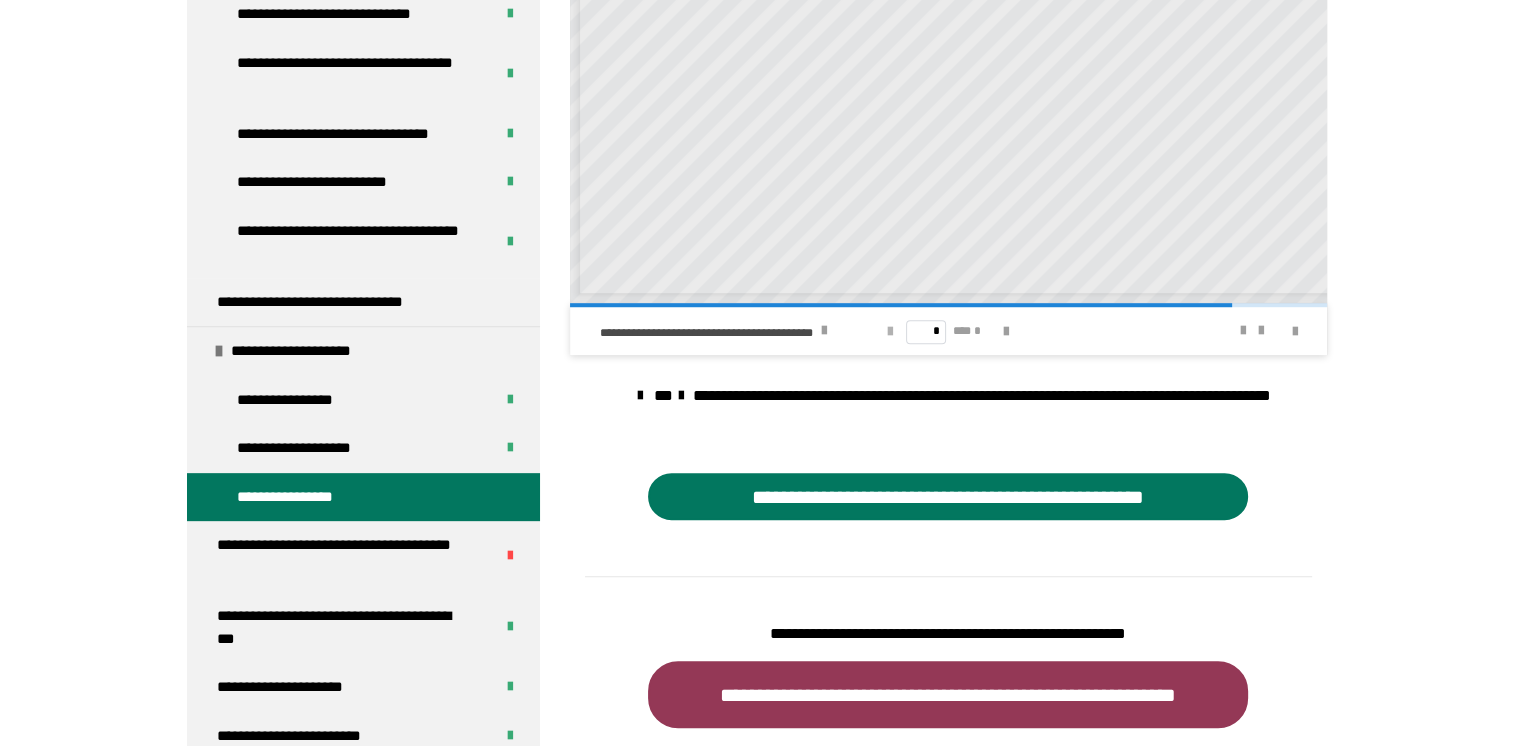 click at bounding box center (890, 332) 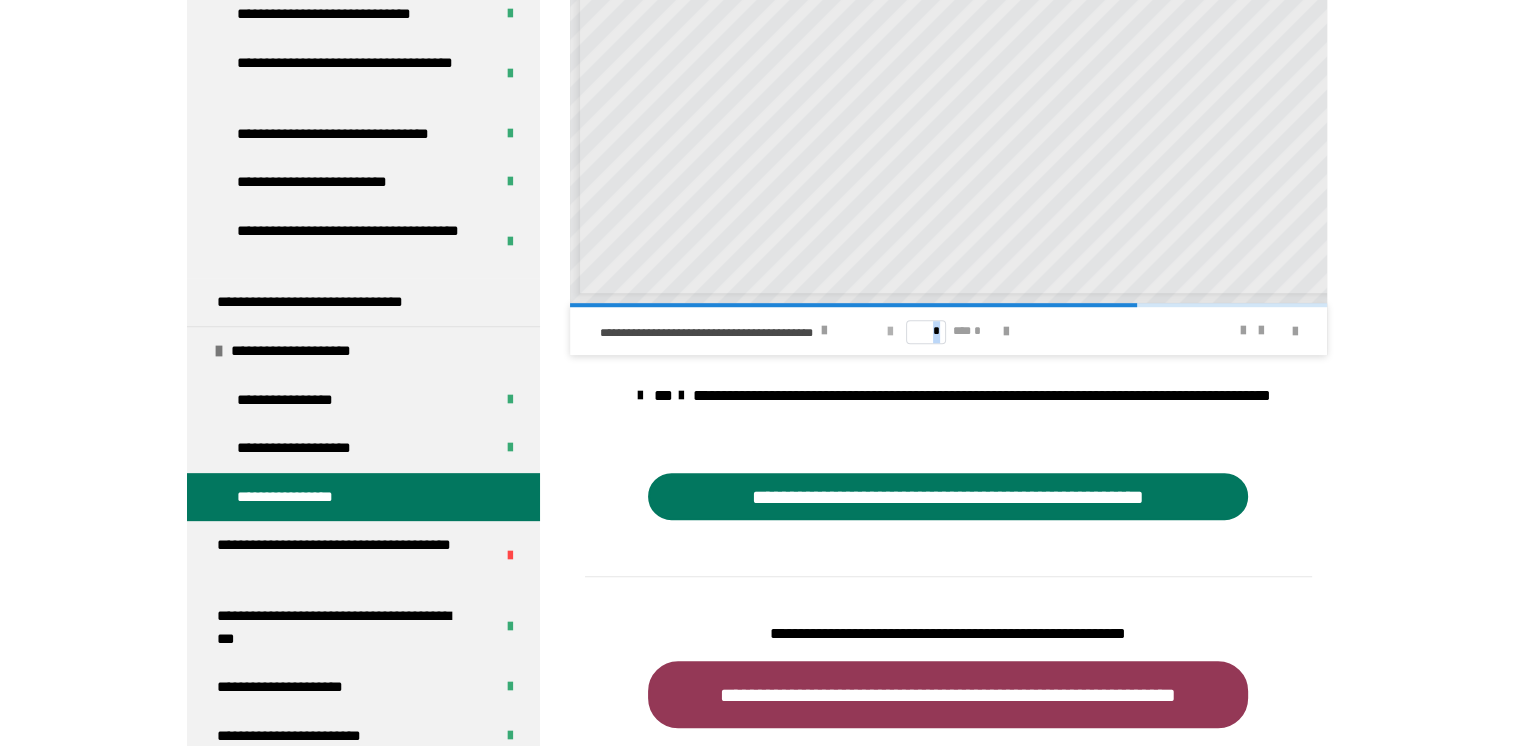 click at bounding box center (890, 332) 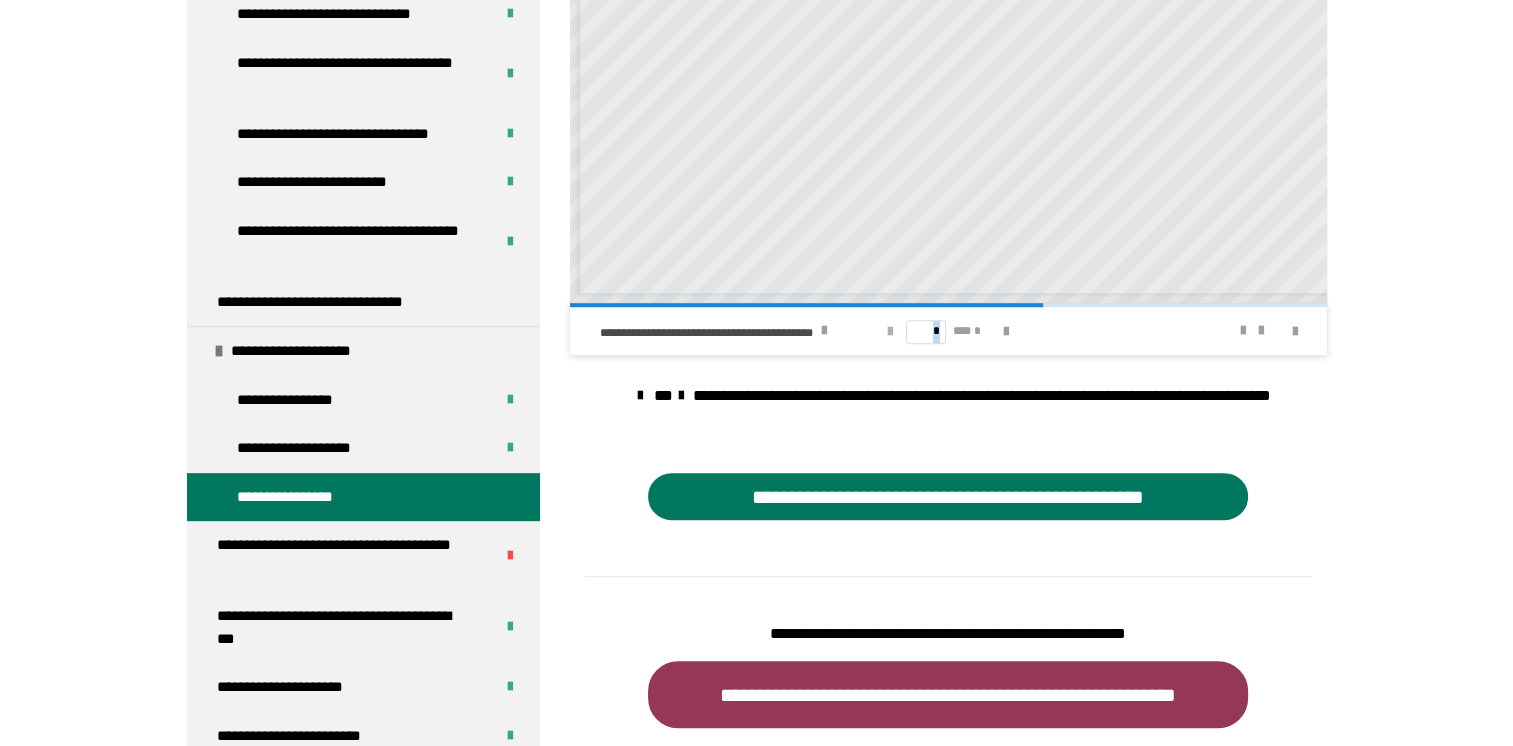 click at bounding box center (890, 332) 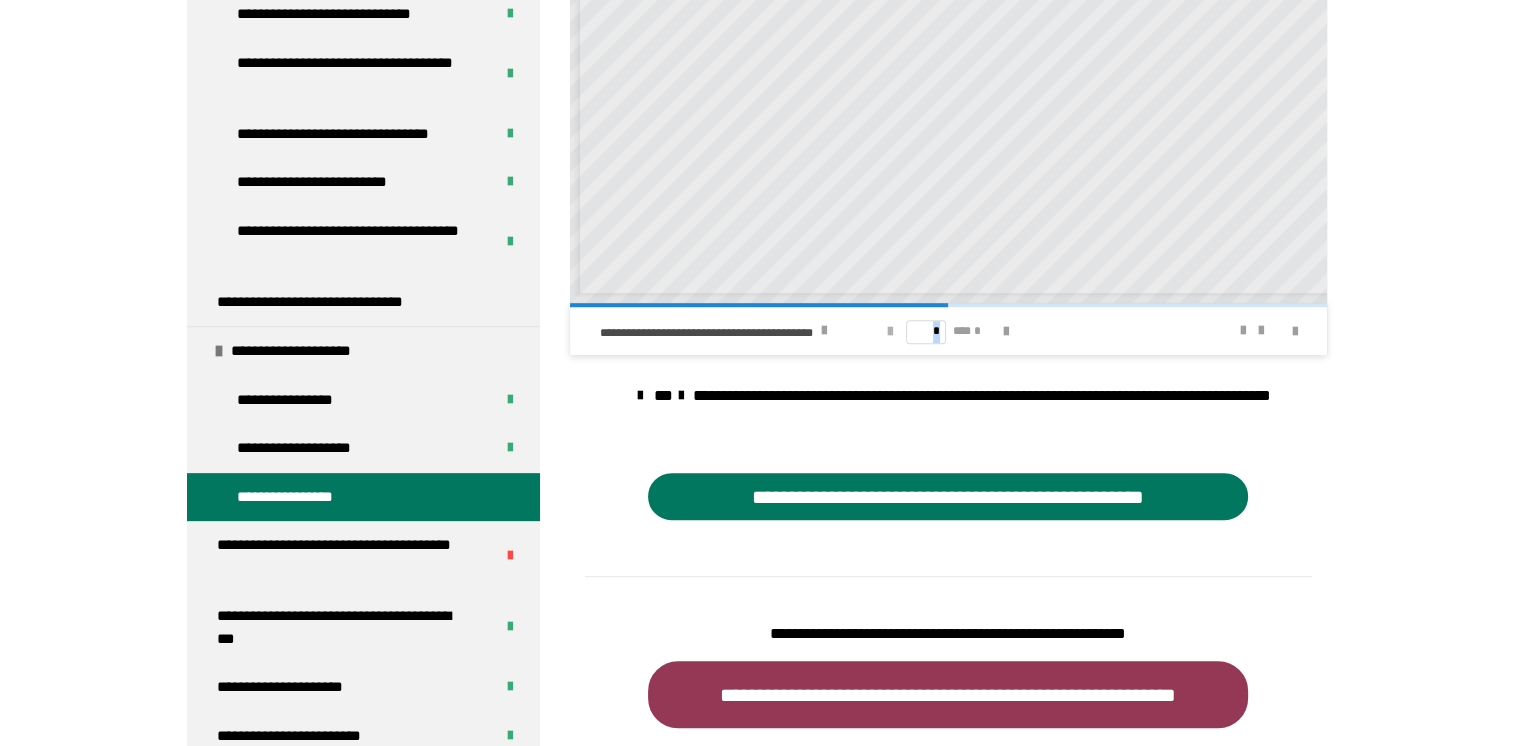 click at bounding box center [890, 332] 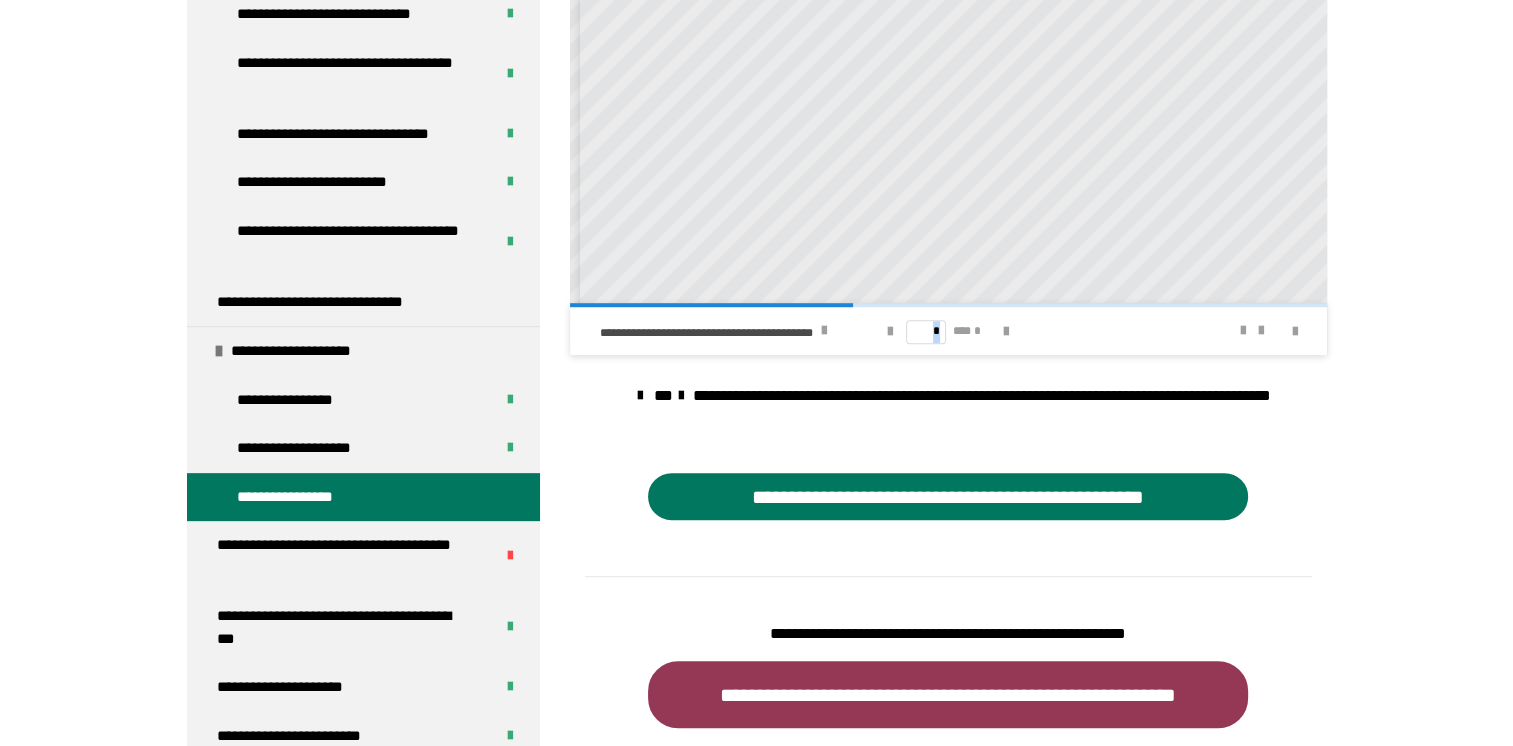 scroll, scrollTop: 256, scrollLeft: 0, axis: vertical 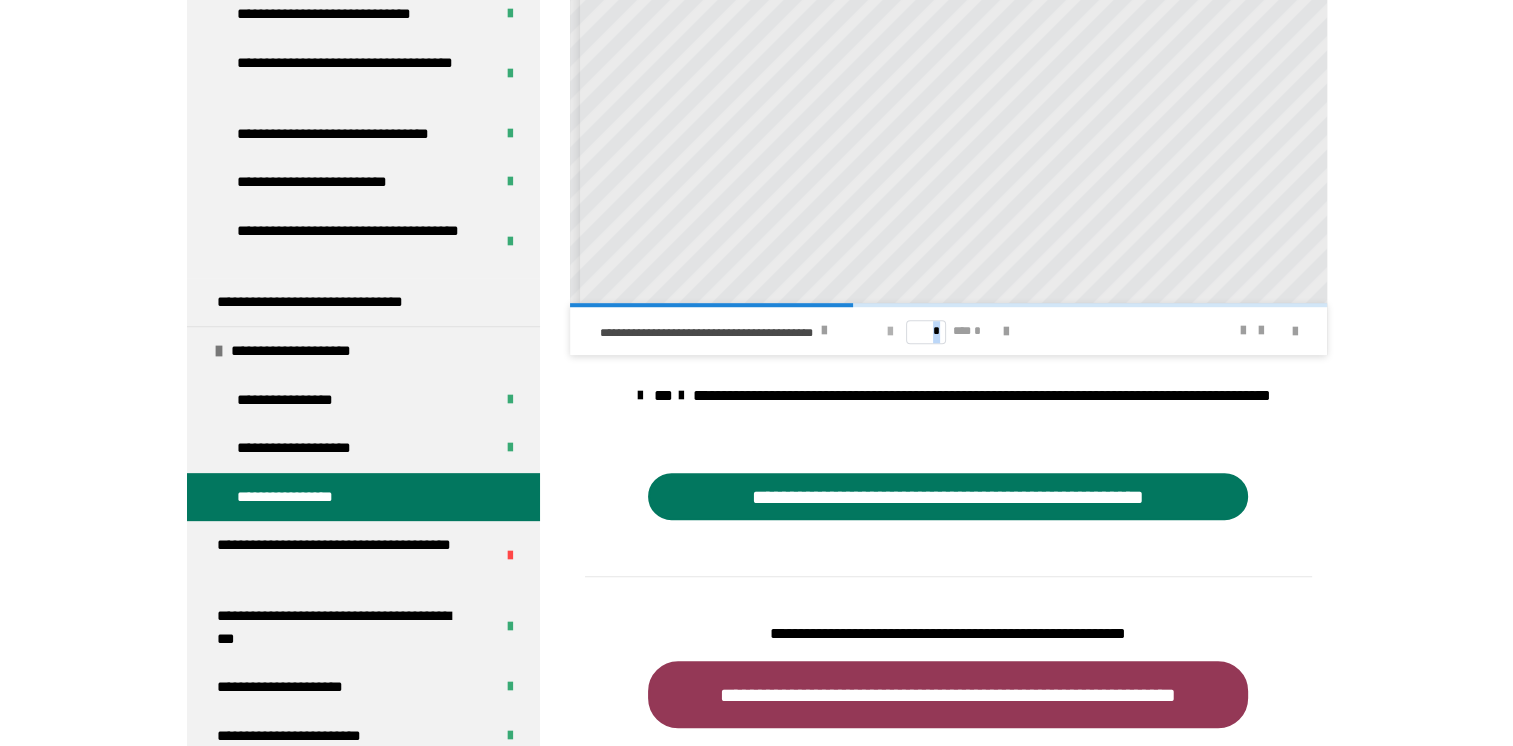 click at bounding box center (890, 332) 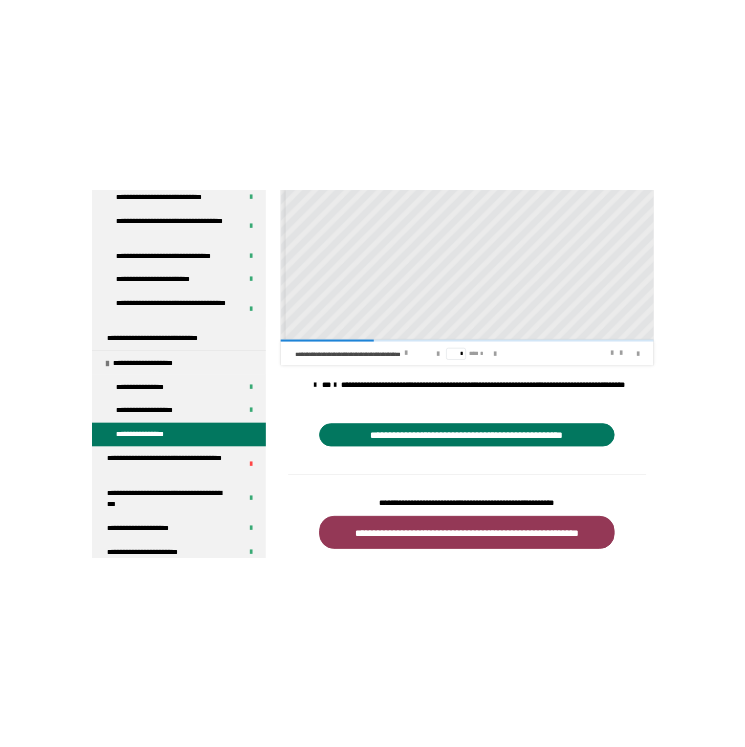 scroll, scrollTop: 456, scrollLeft: 0, axis: vertical 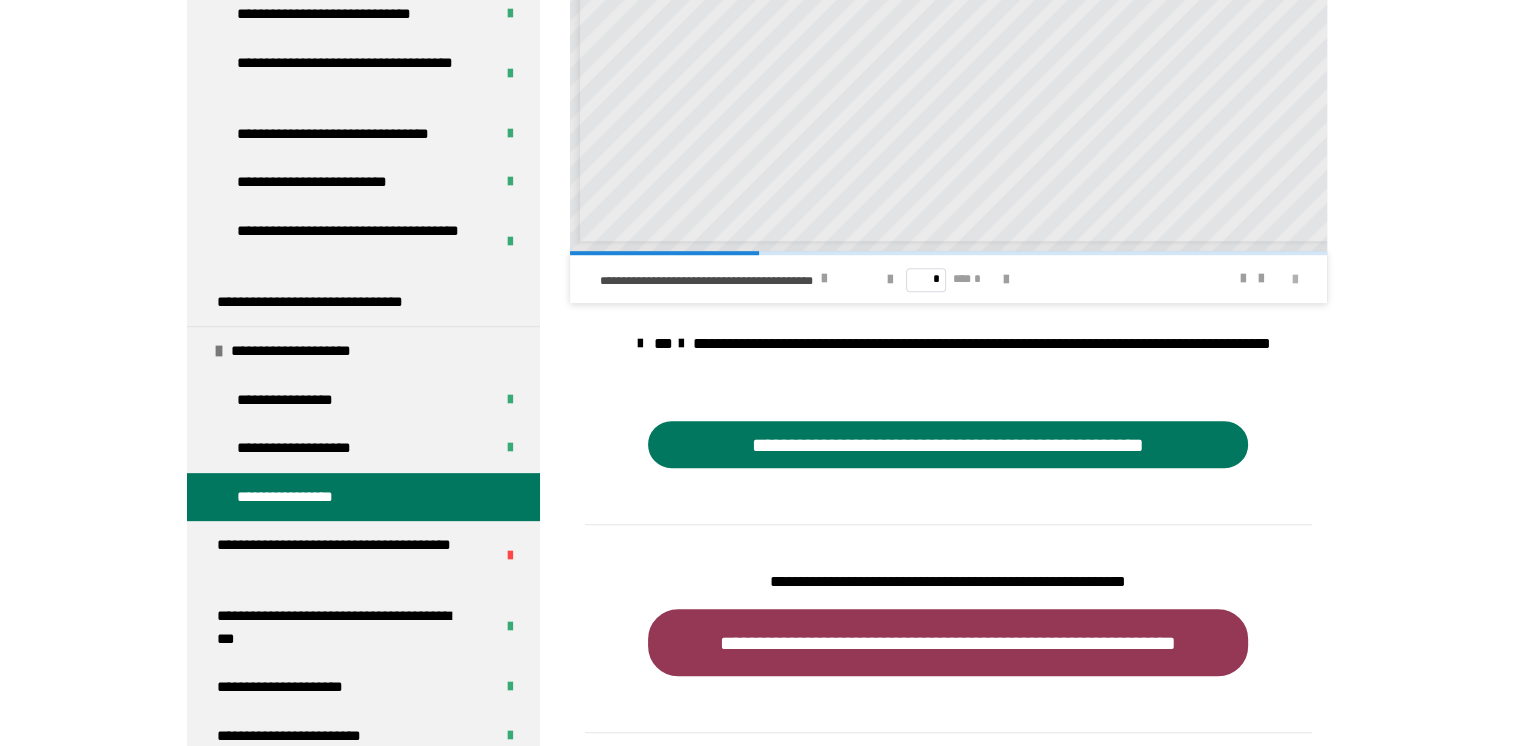 click at bounding box center (1295, 280) 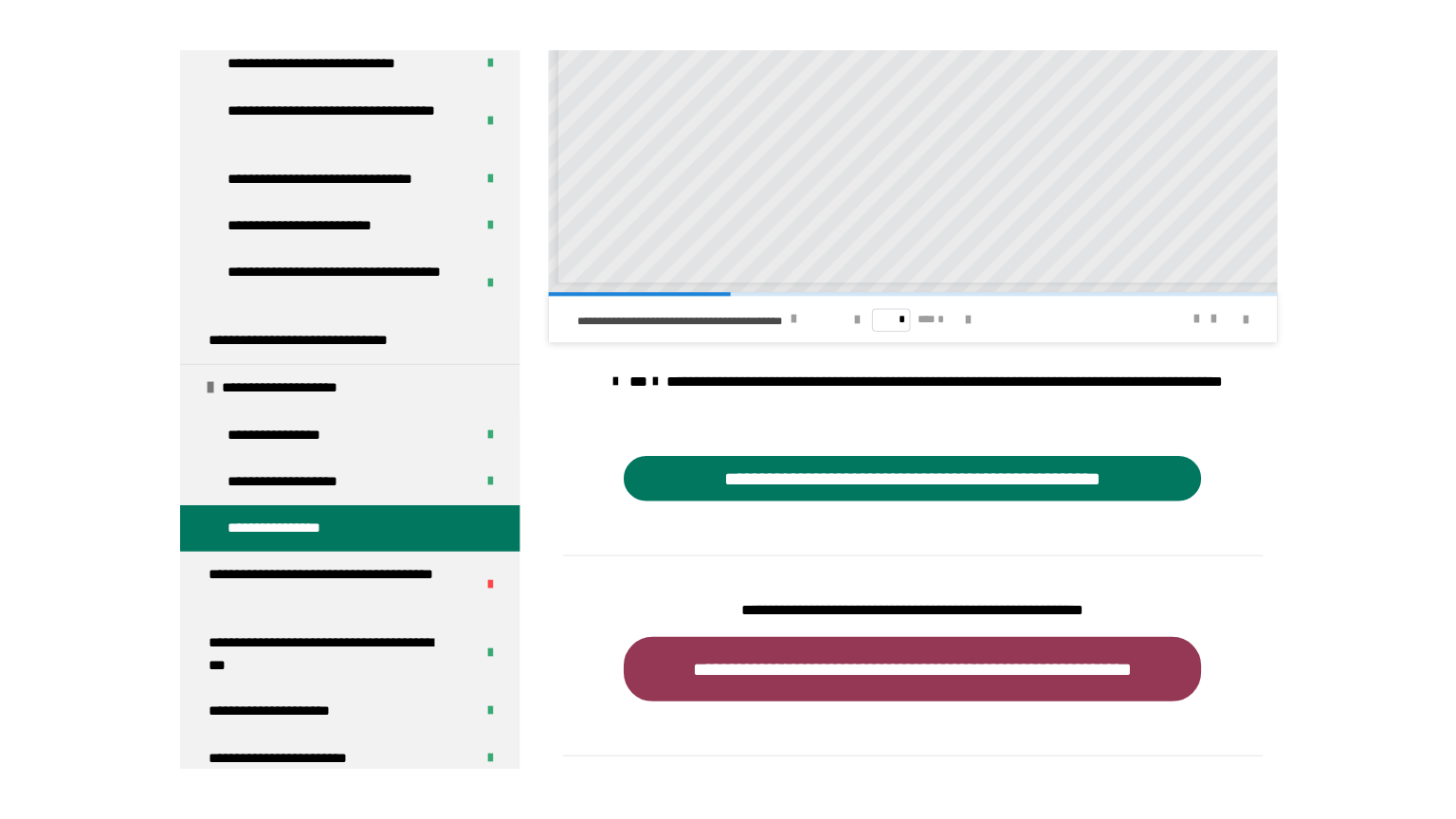 scroll, scrollTop: 109, scrollLeft: 0, axis: vertical 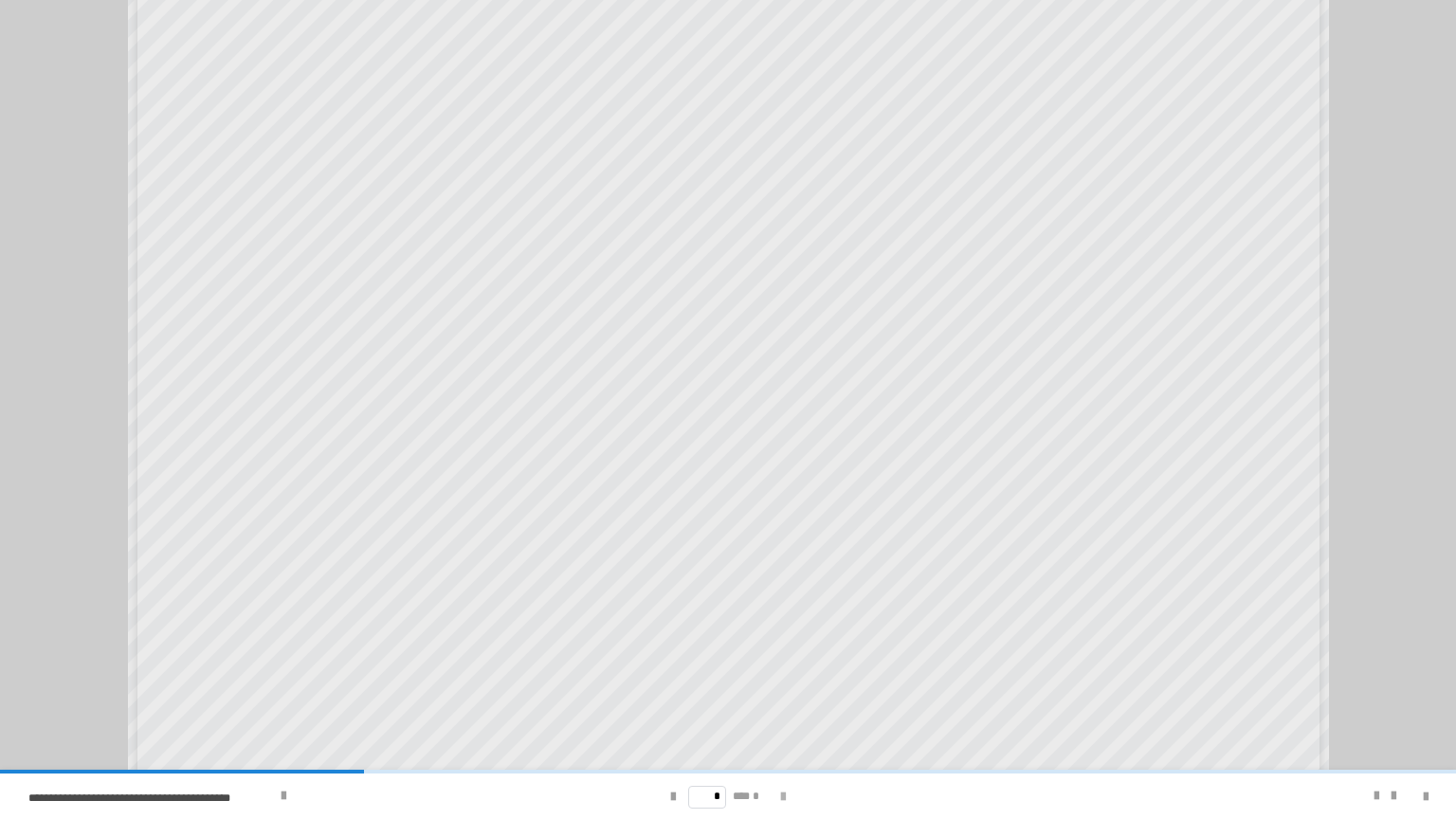 click at bounding box center (783, 797) 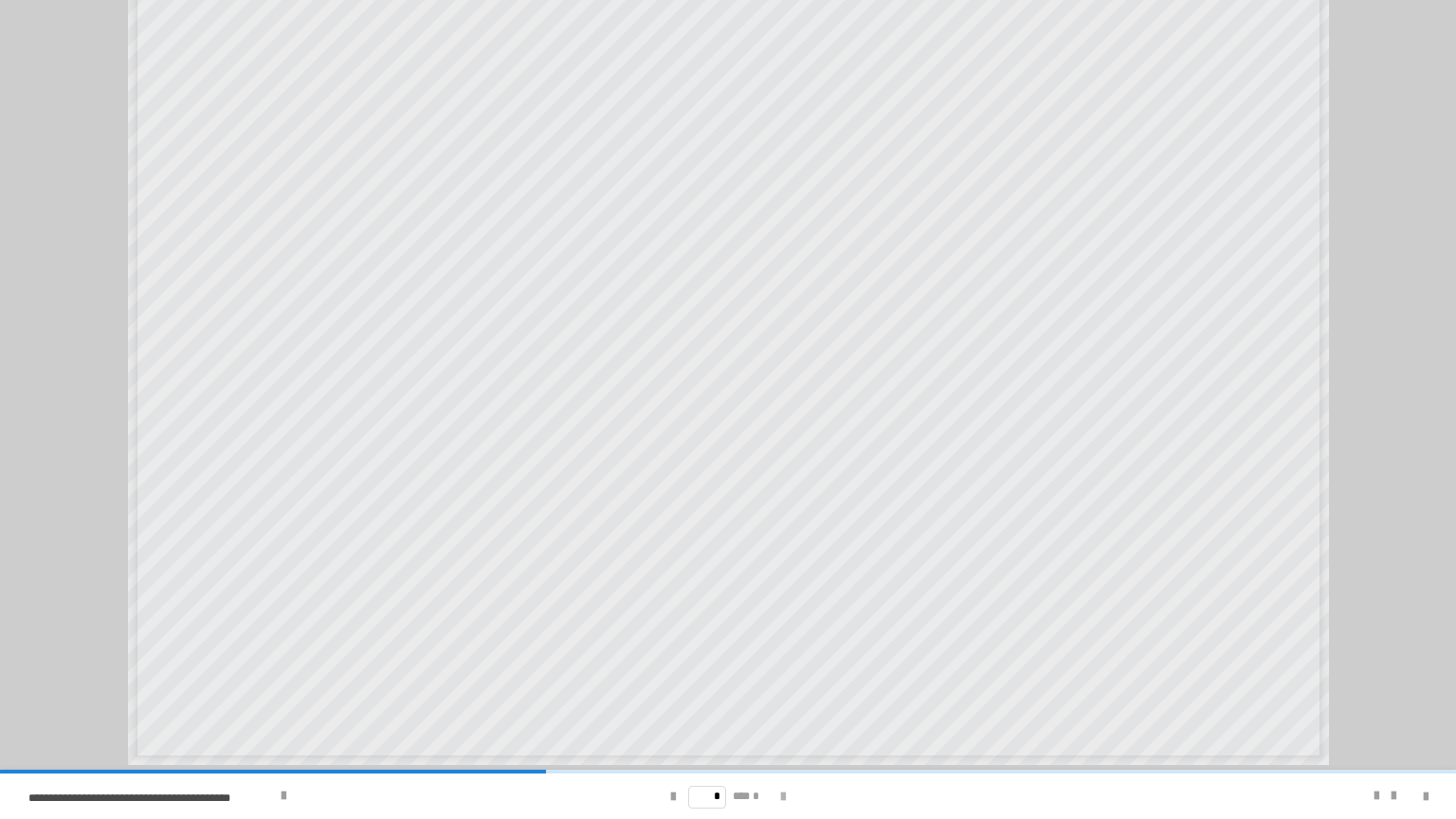 click at bounding box center (783, 797) 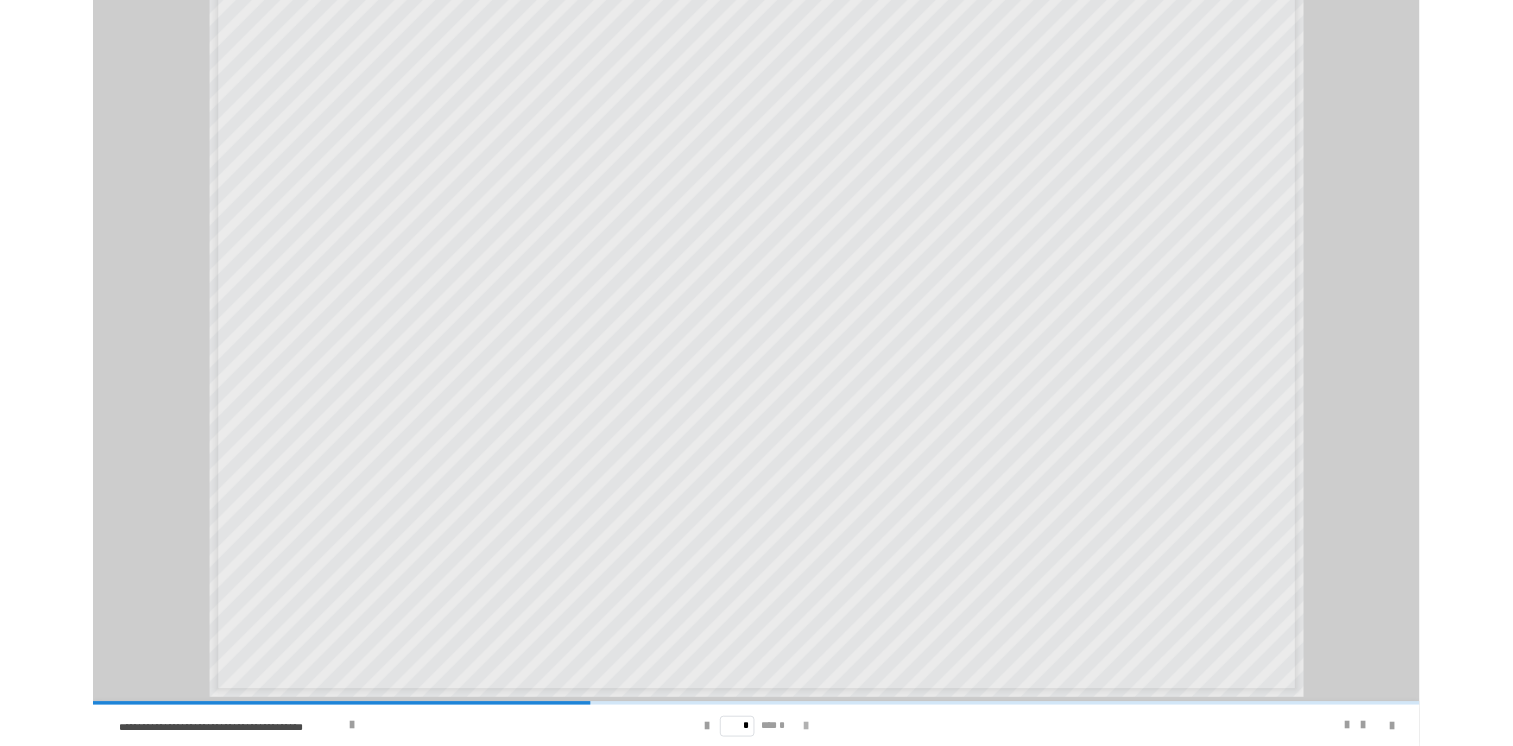 scroll, scrollTop: 58, scrollLeft: 0, axis: vertical 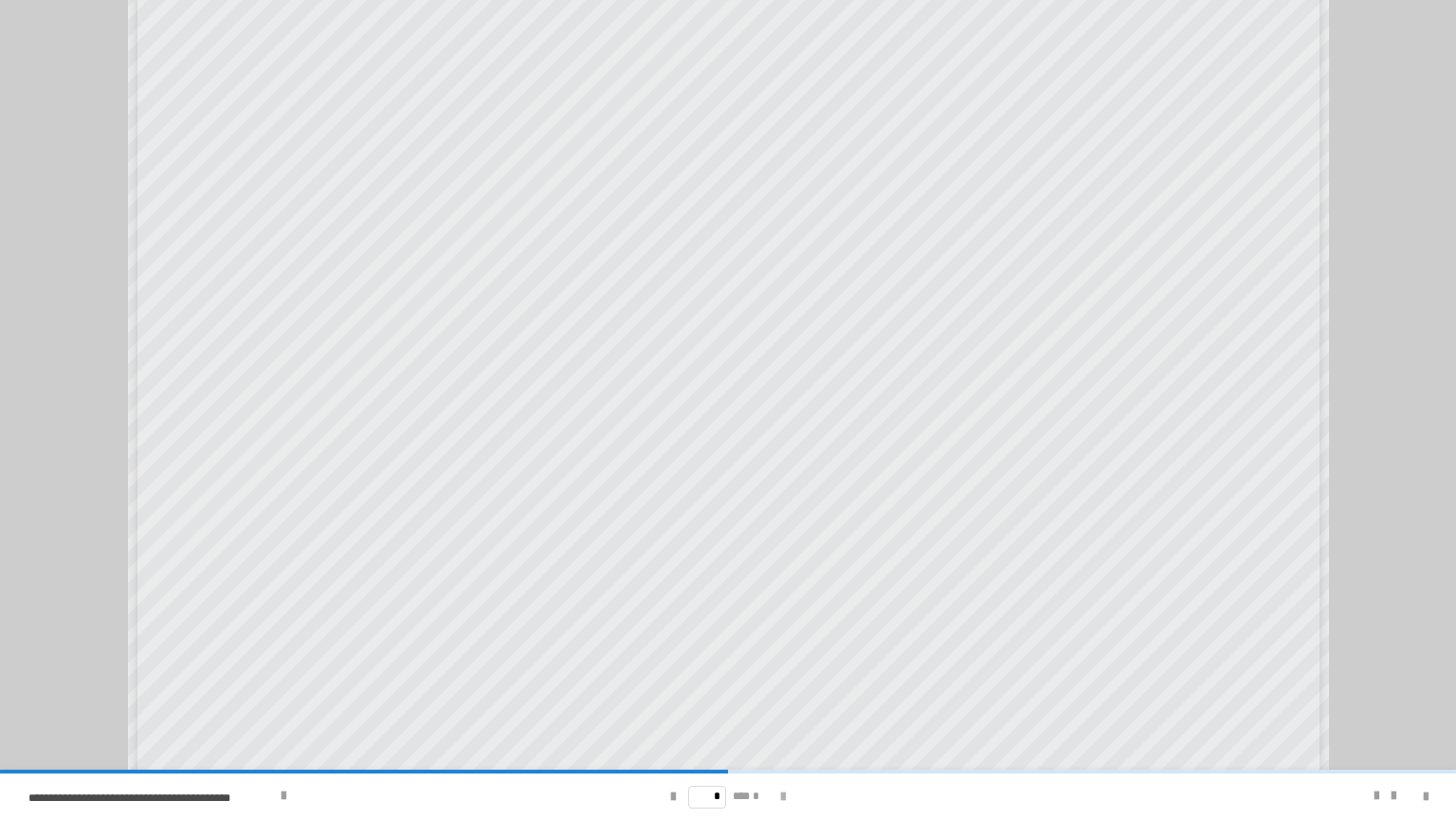 click at bounding box center (783, 797) 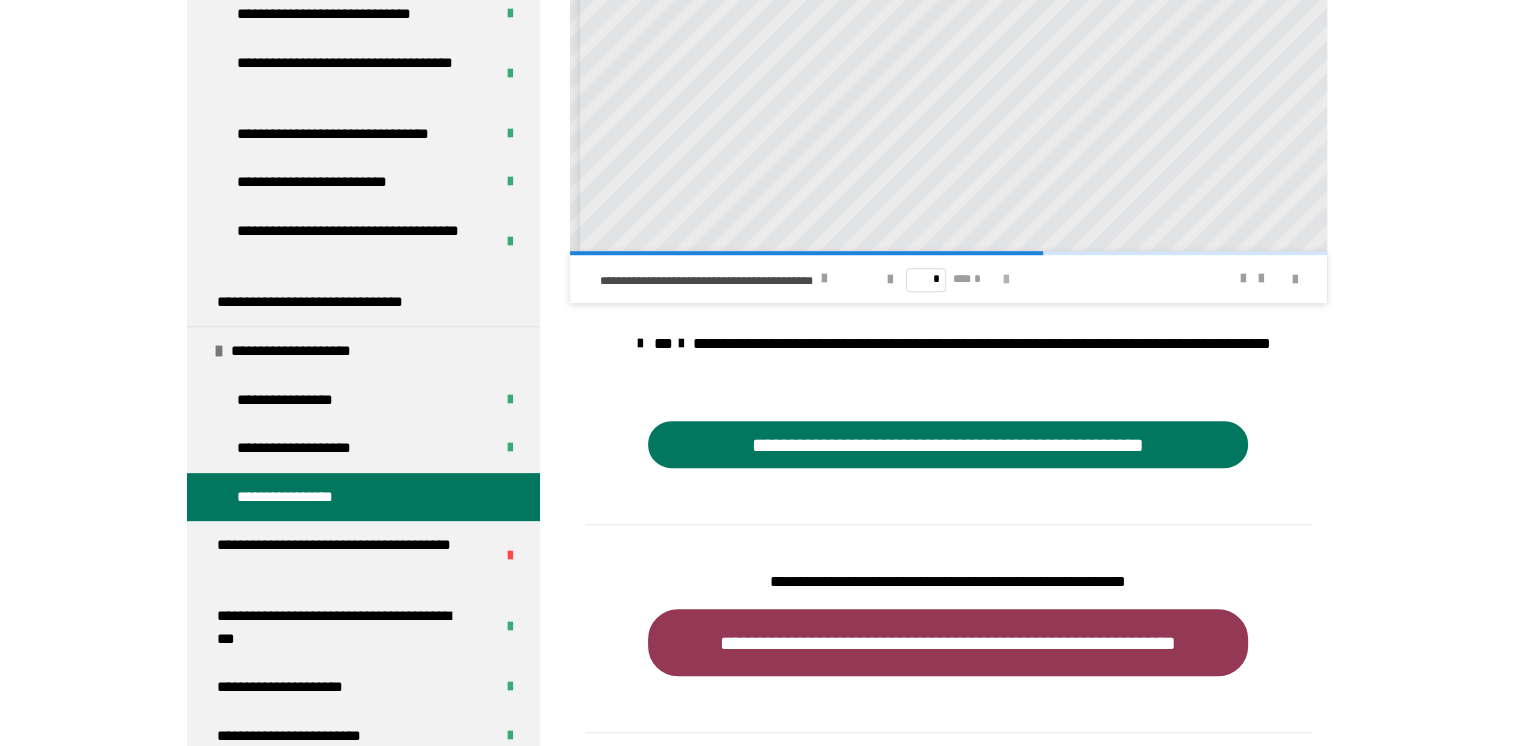 click at bounding box center (1006, 280) 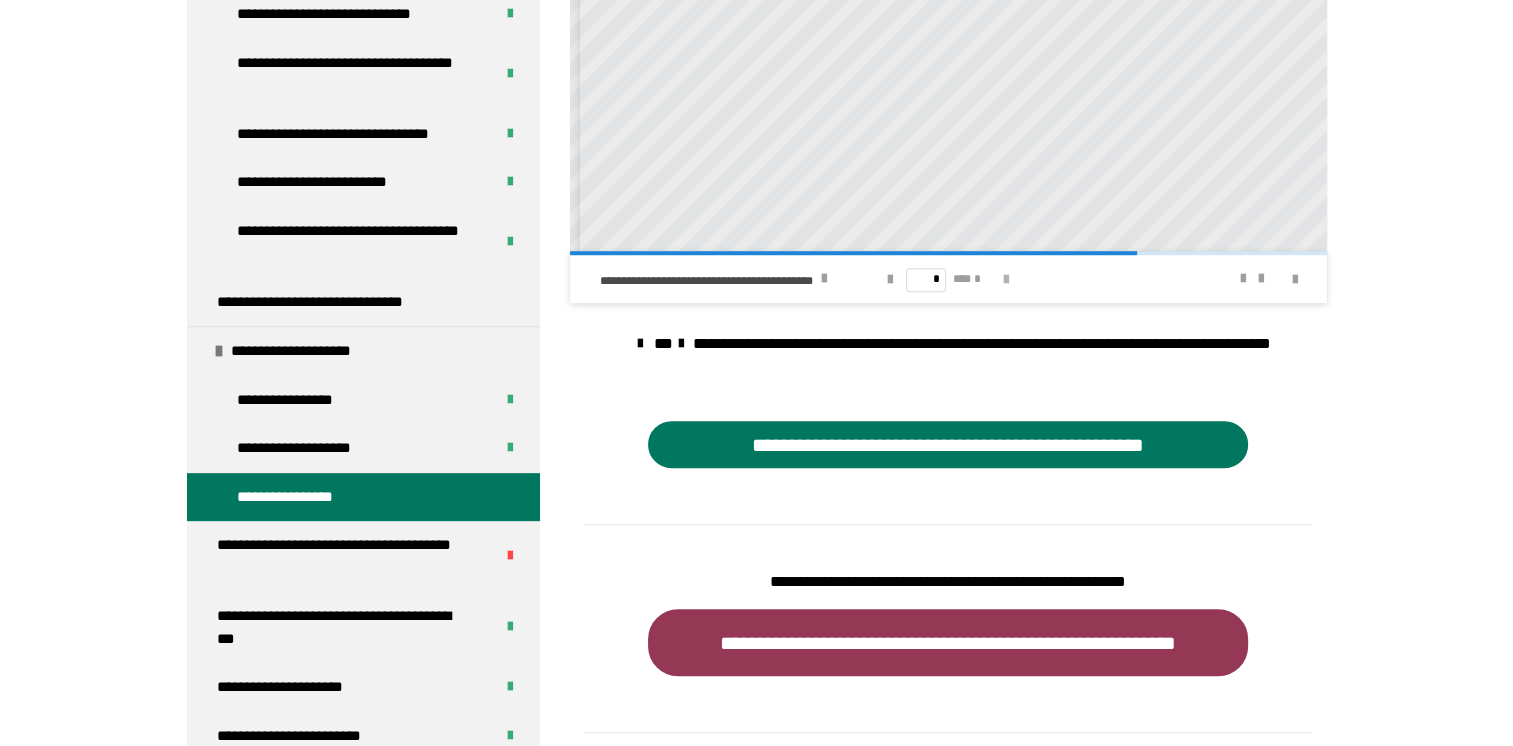 click at bounding box center (1006, 280) 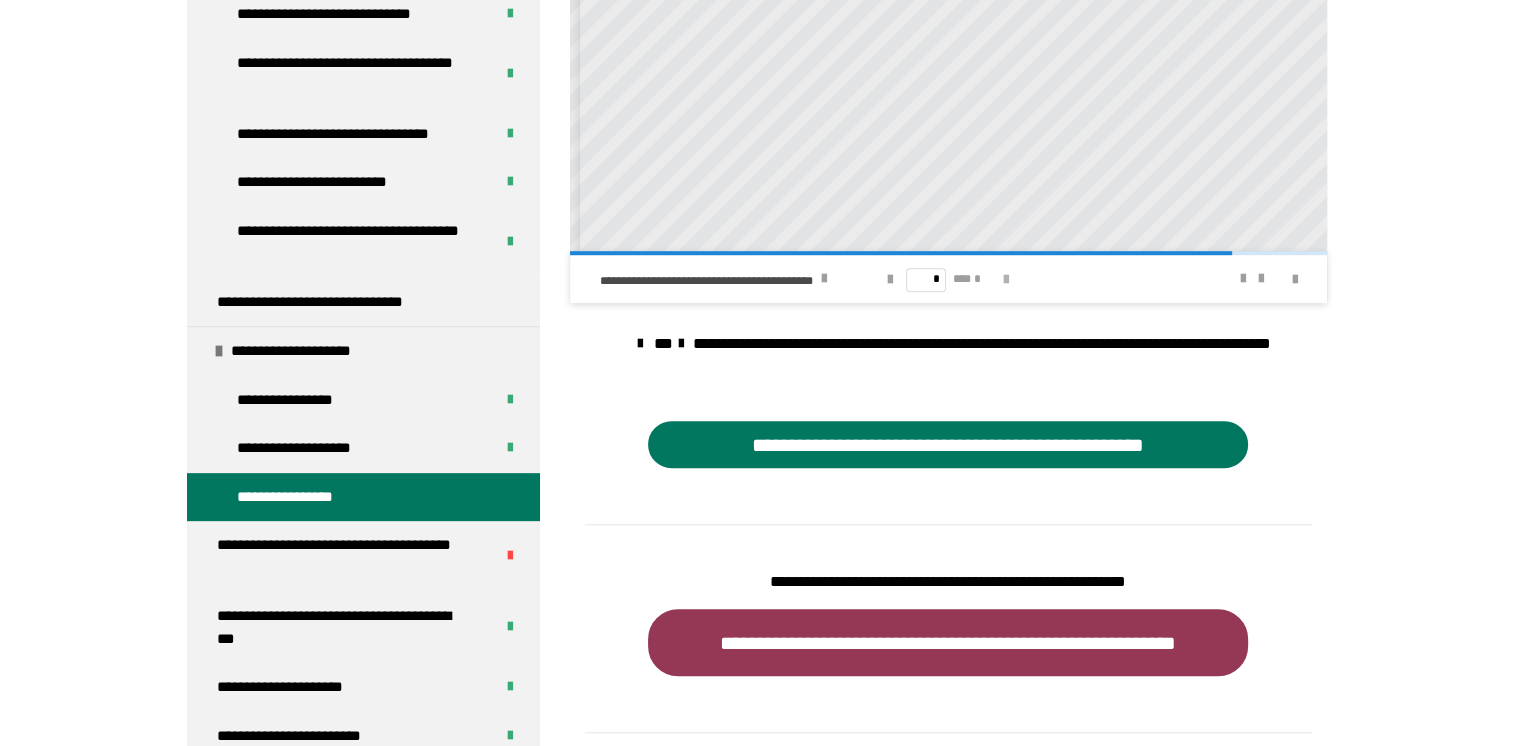 click at bounding box center [1006, 280] 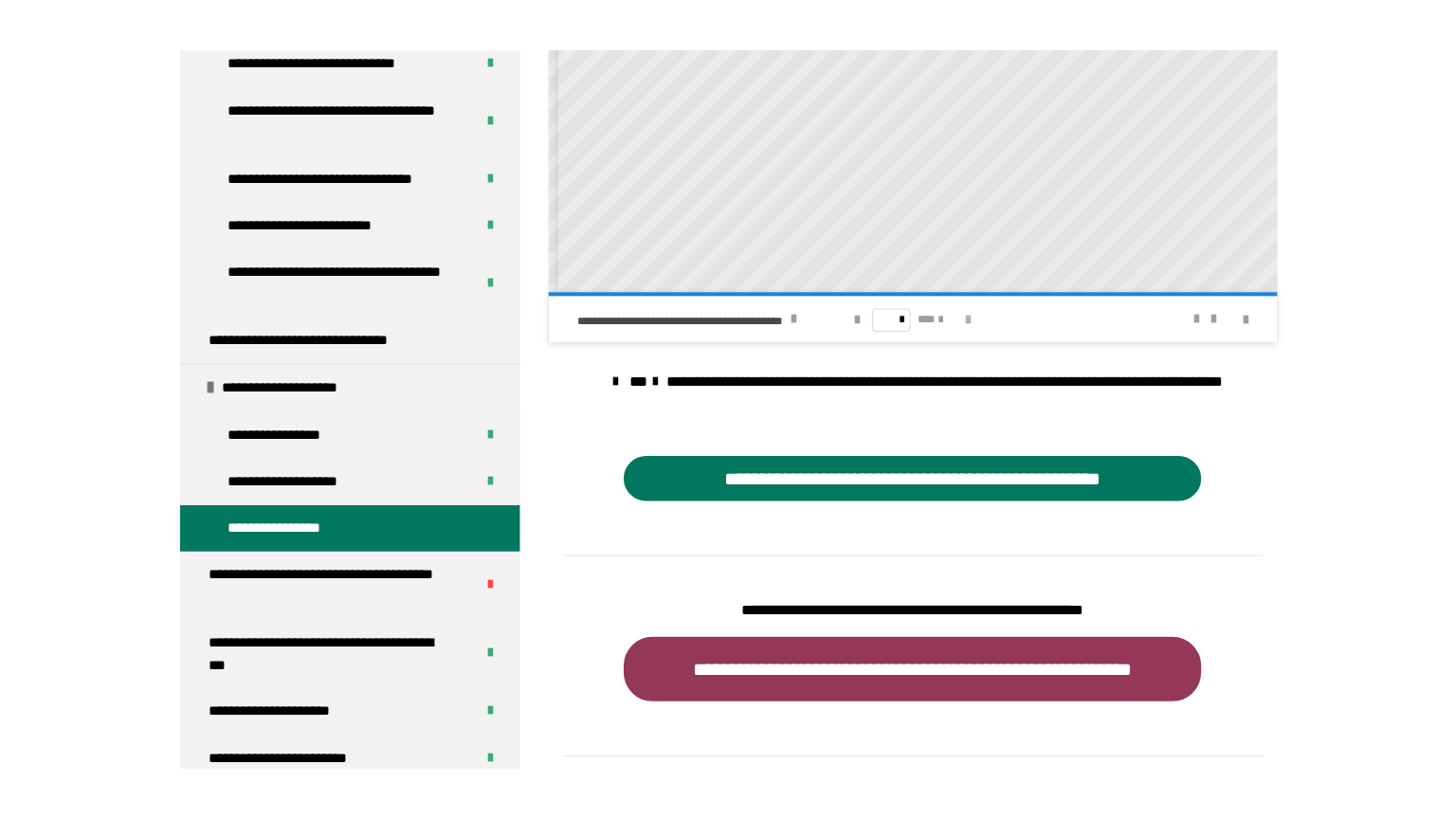 scroll, scrollTop: 0, scrollLeft: 0, axis: both 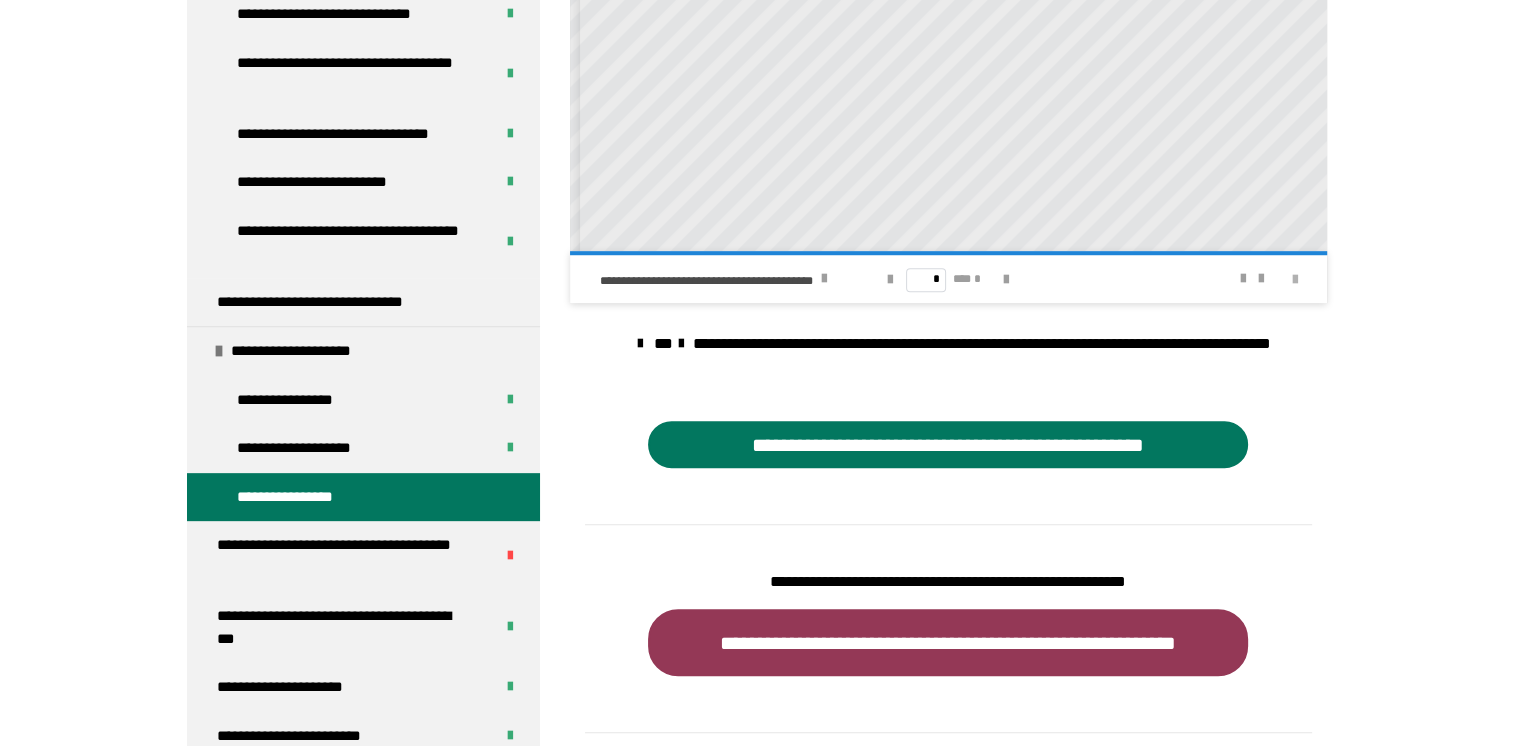 click at bounding box center [1295, 280] 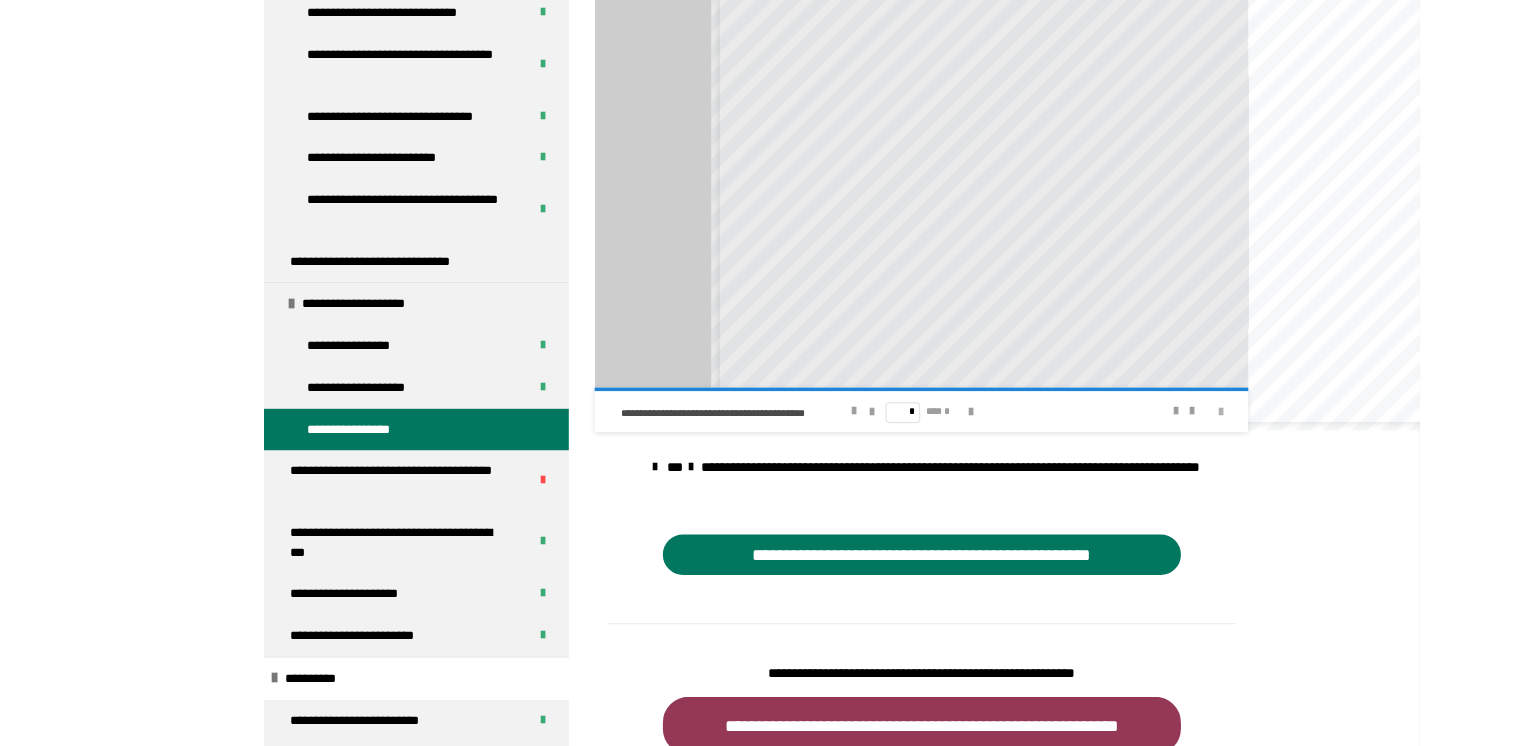 scroll, scrollTop: 0, scrollLeft: 0, axis: both 